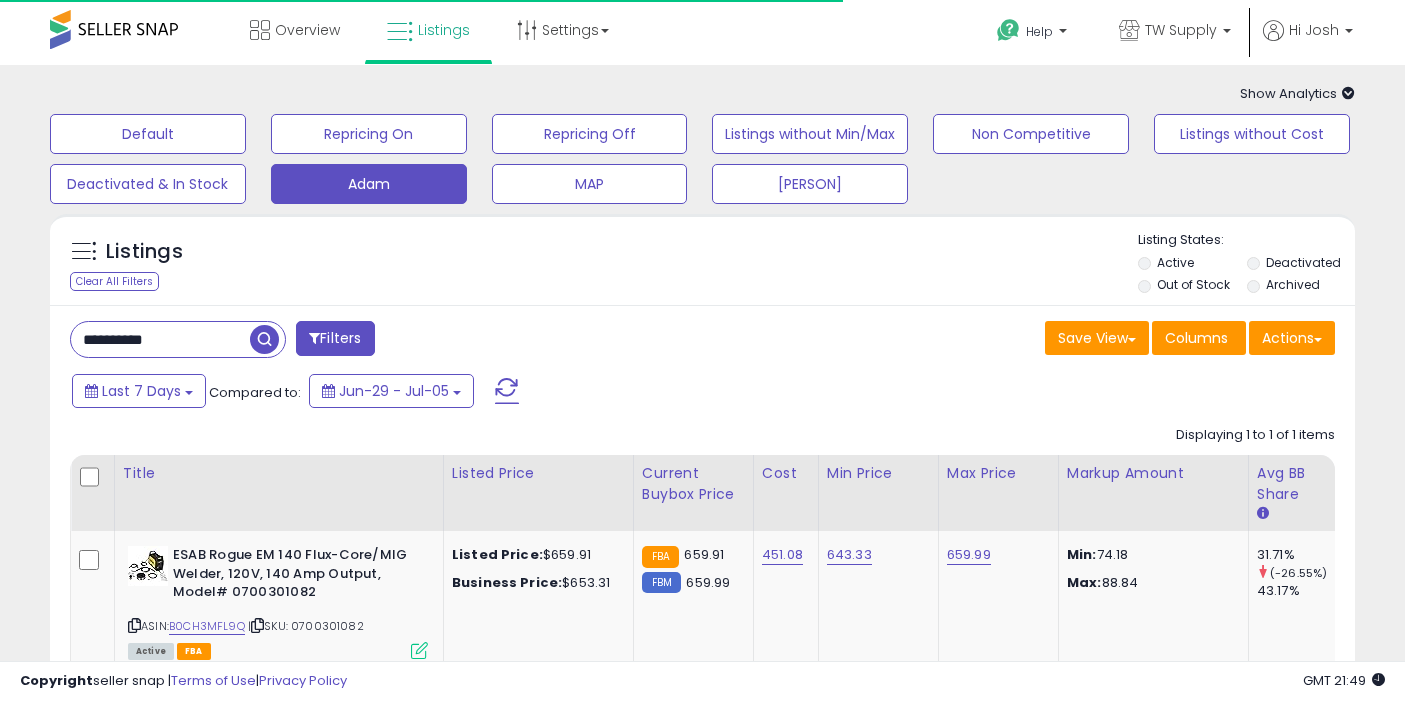 scroll, scrollTop: 0, scrollLeft: 0, axis: both 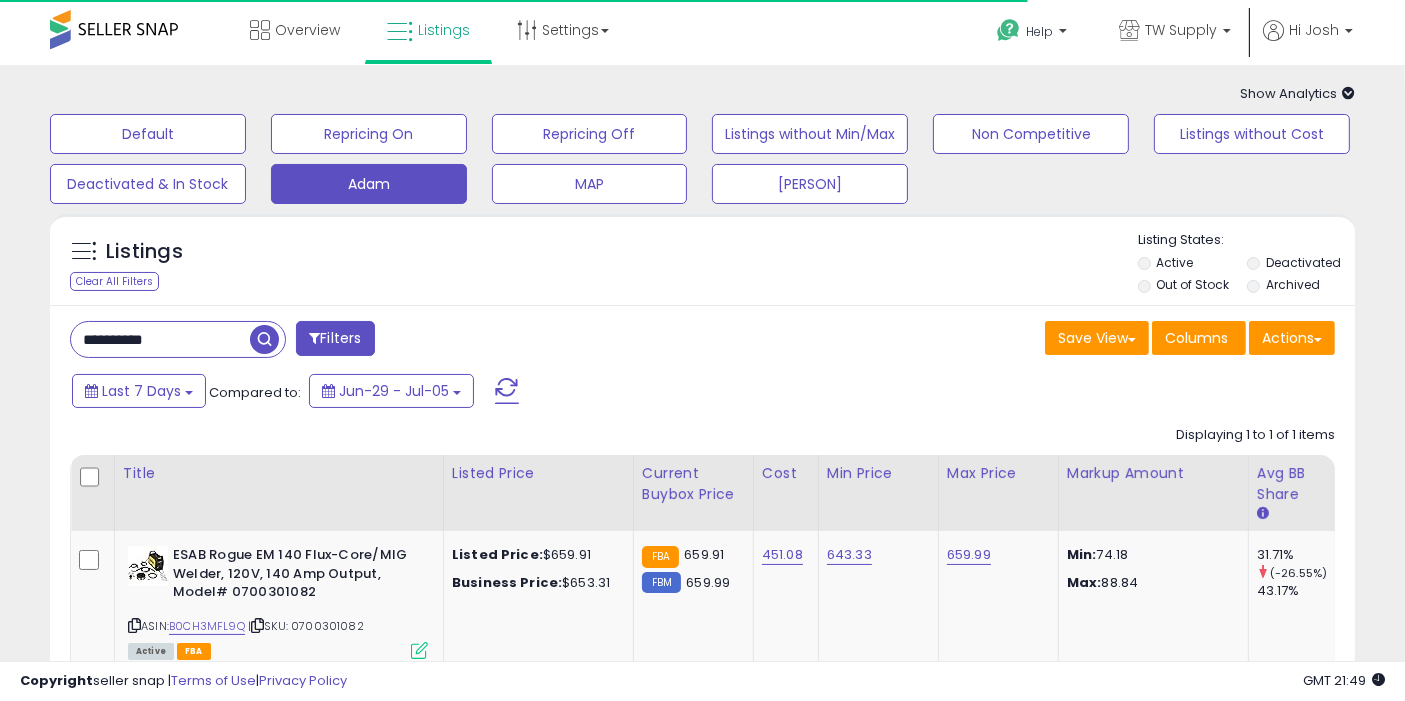 click on "**********" at bounding box center (160, 339) 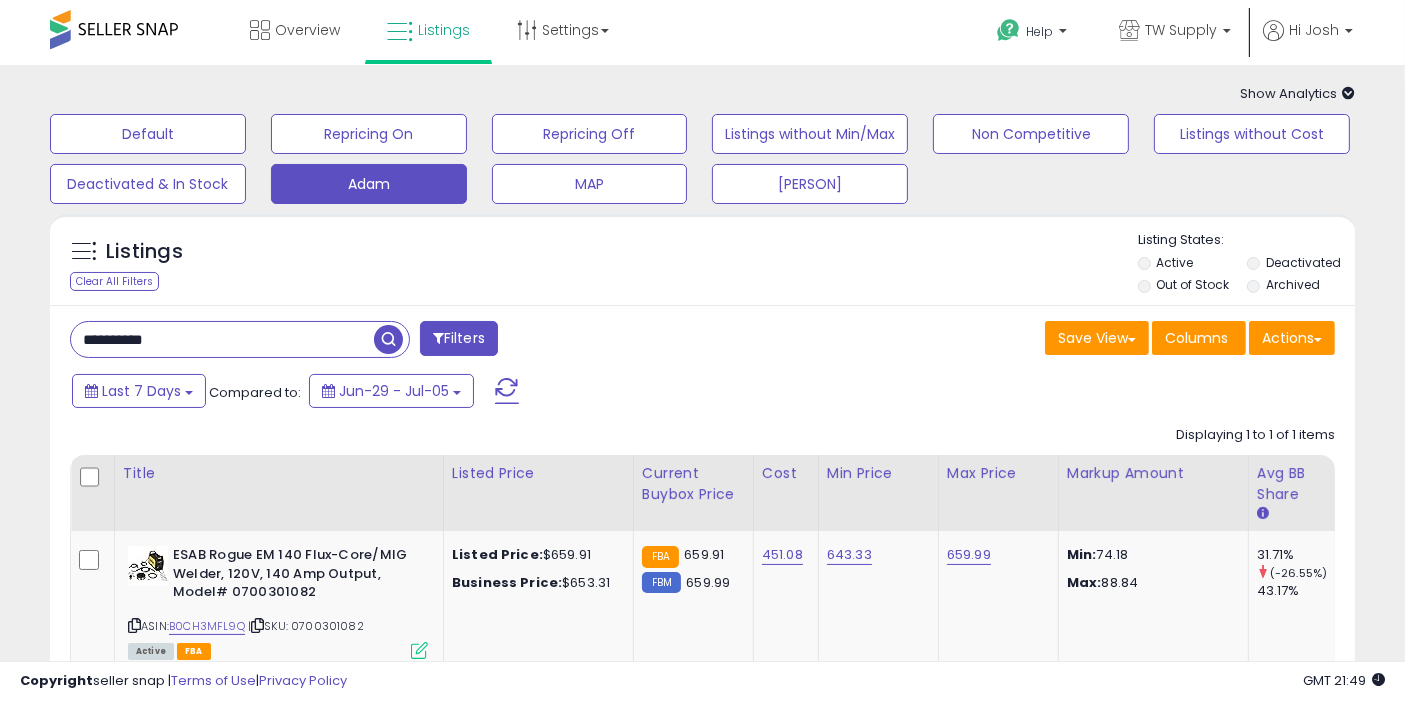 click on "**********" at bounding box center (222, 339) 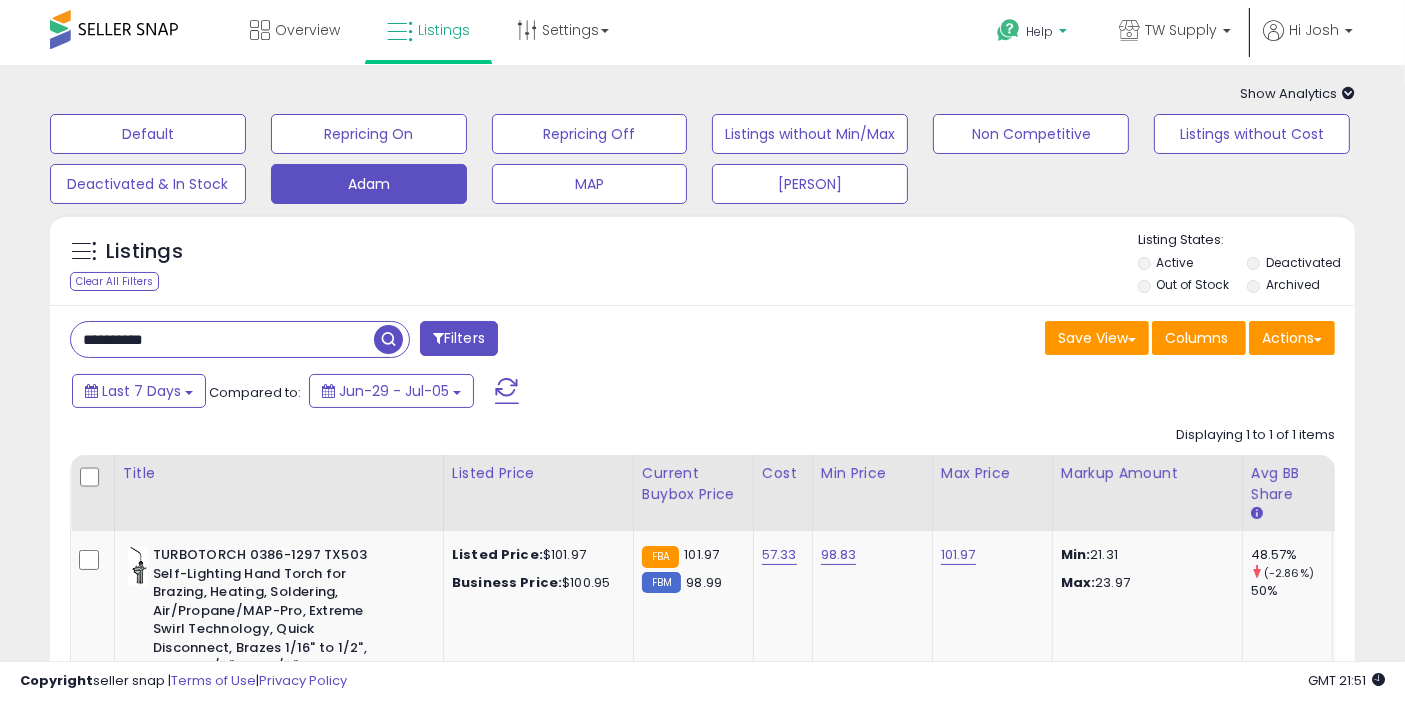 click on "Help" at bounding box center [1039, 31] 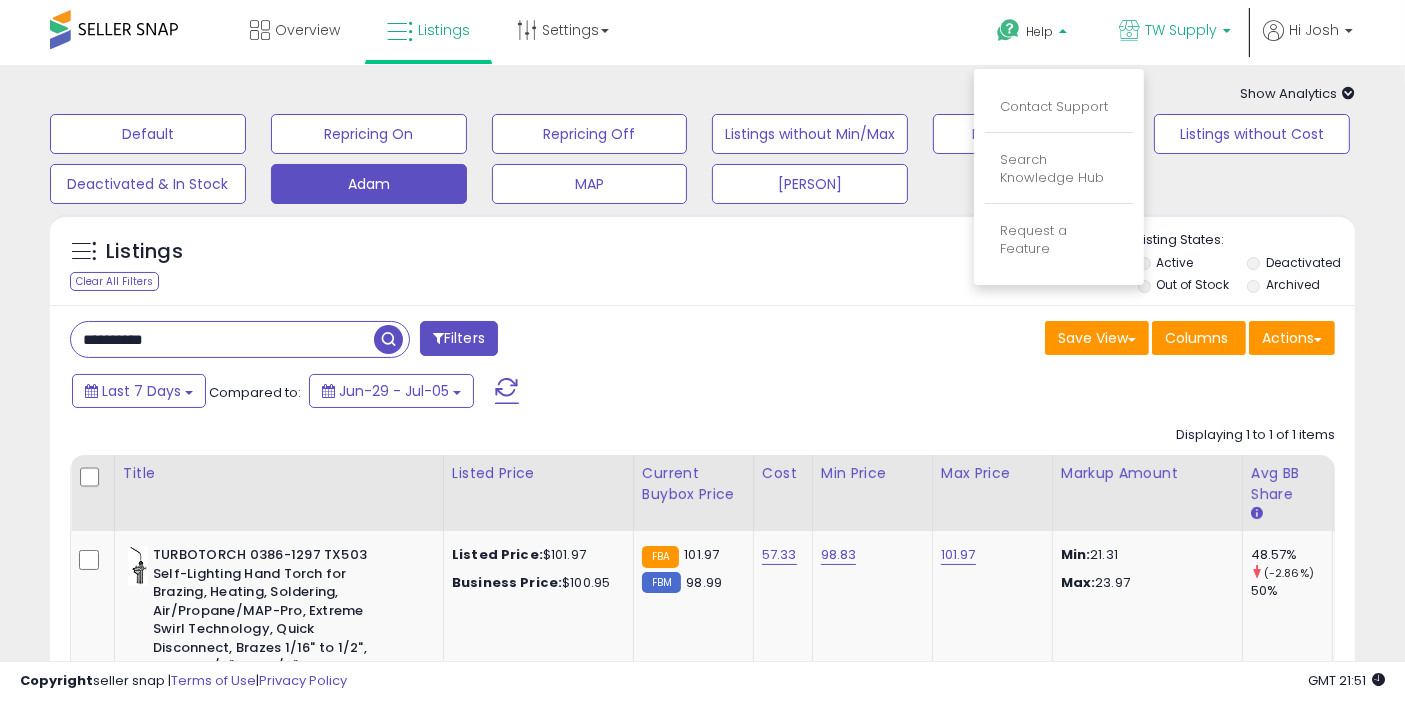 click on "TW Supply" at bounding box center [1181, 30] 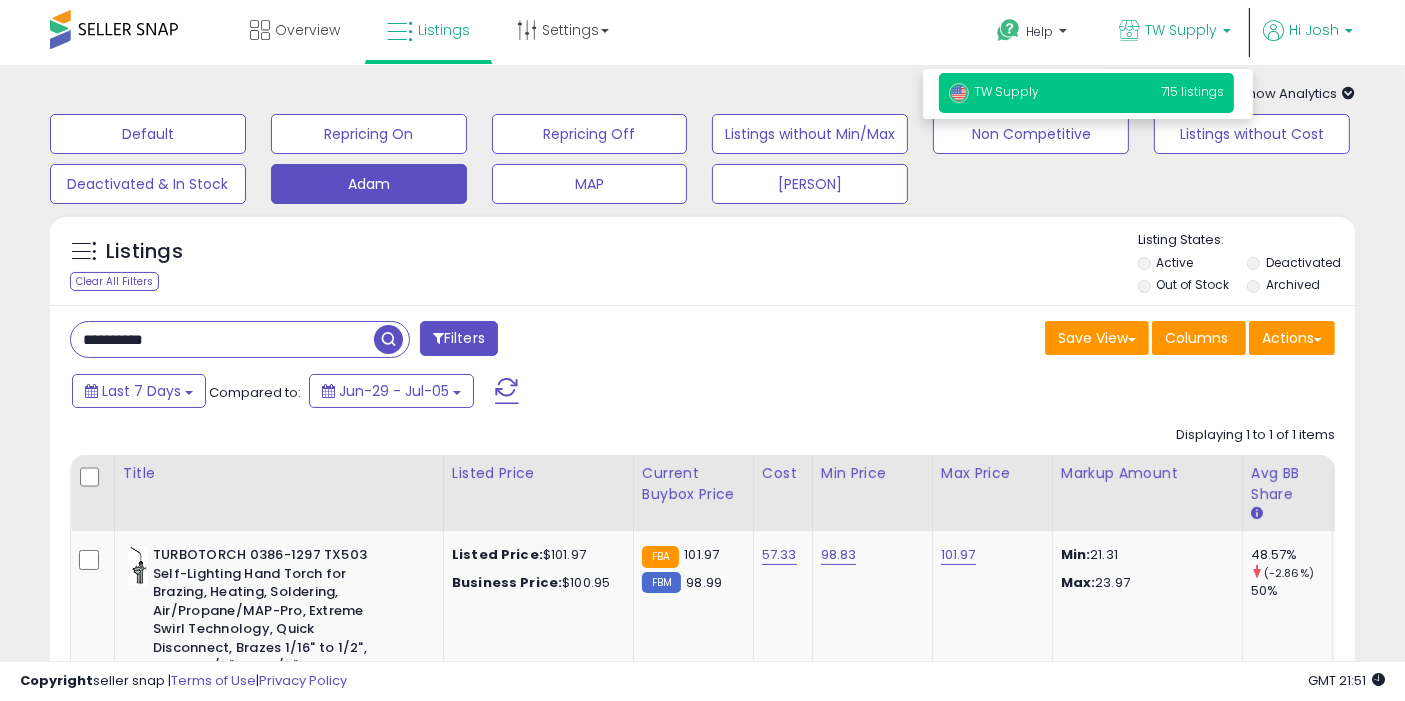 click on "Hi Josh" at bounding box center (1314, 30) 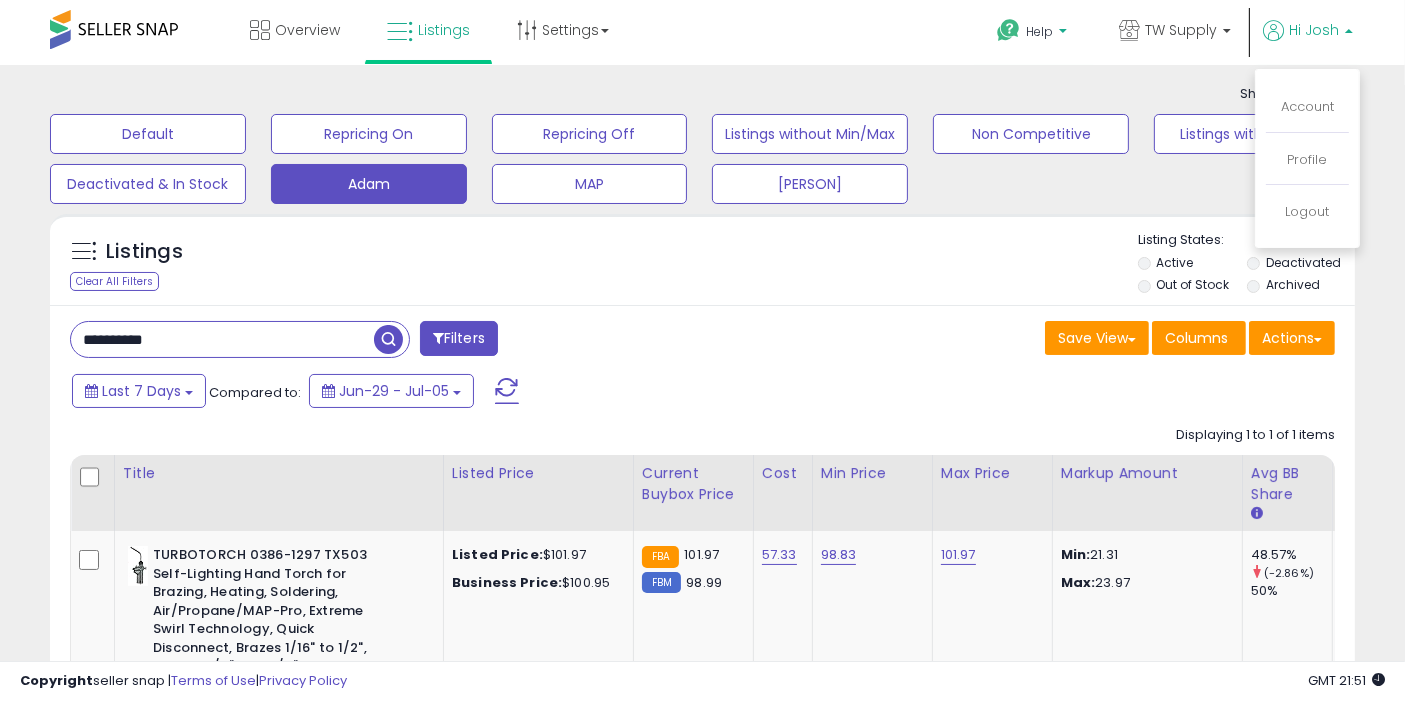 click at bounding box center (1008, 30) 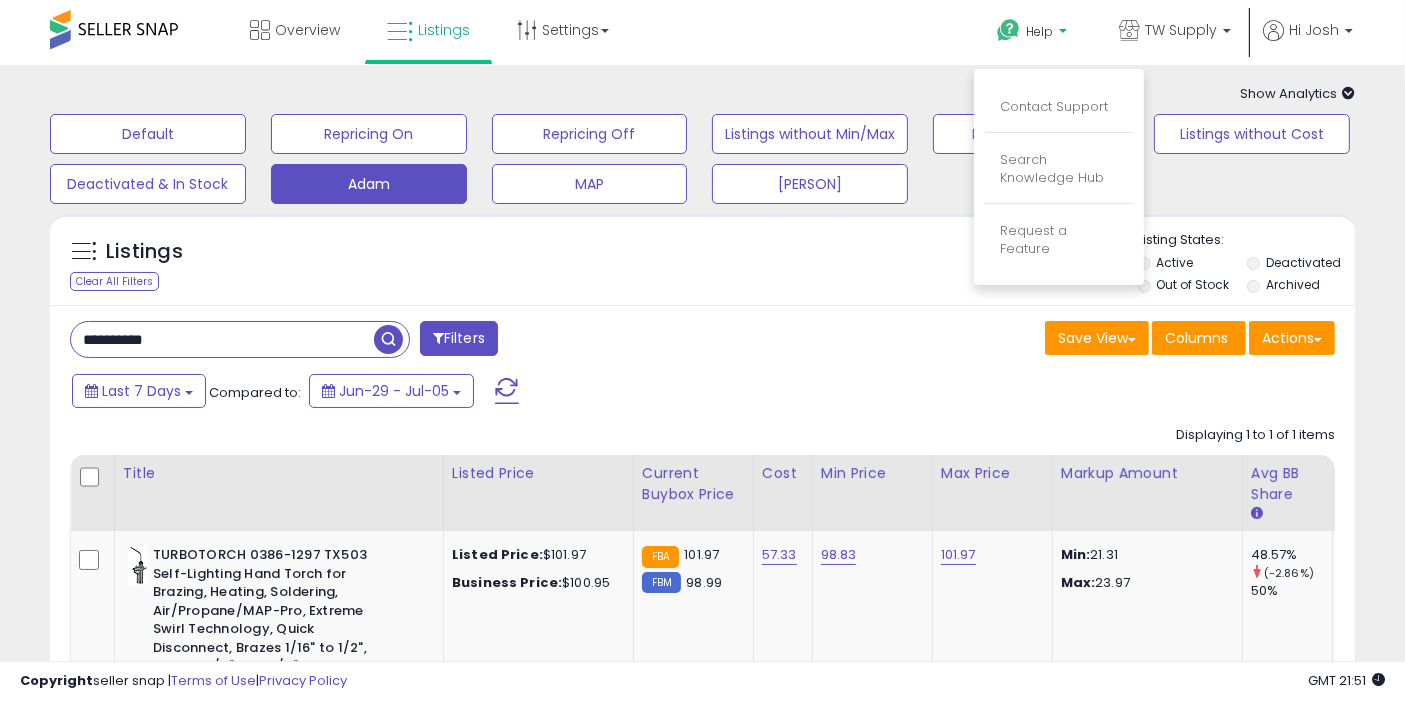 click on "Contact Support" at bounding box center (1059, 108) 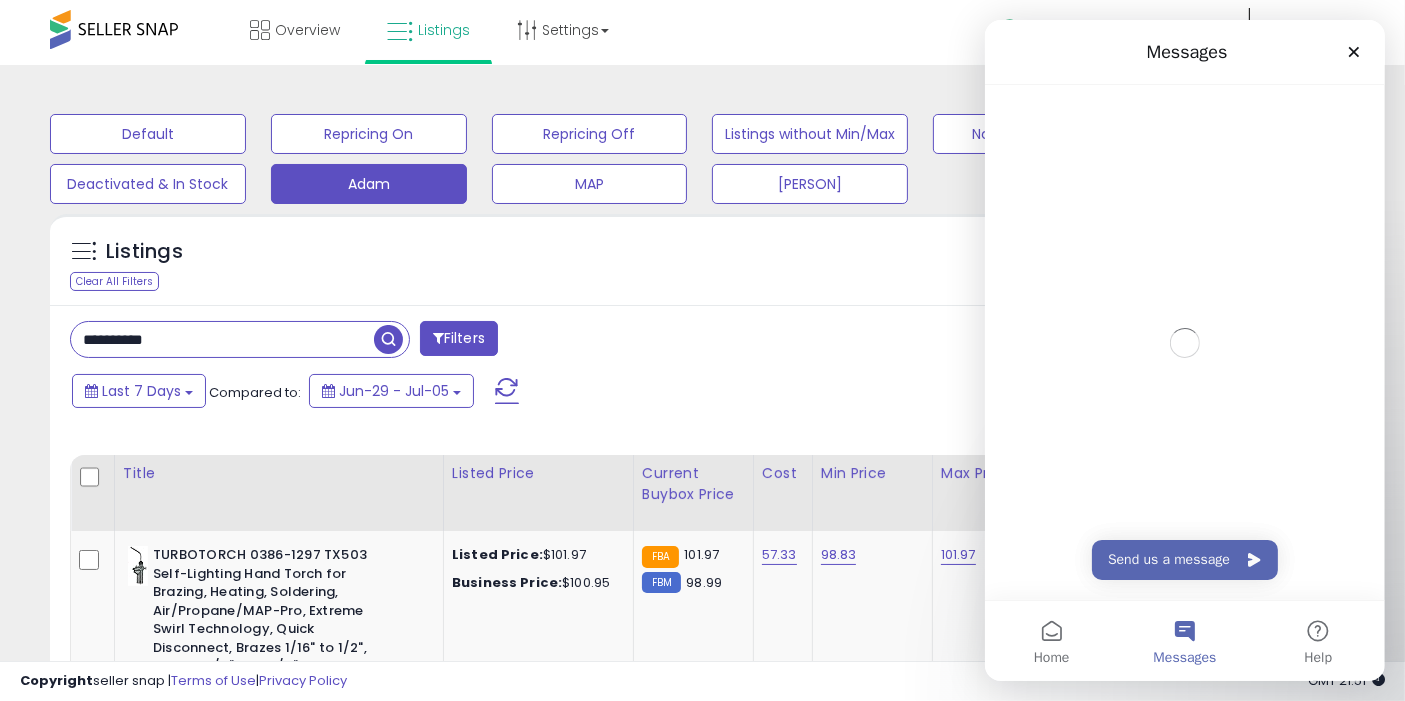 scroll, scrollTop: 0, scrollLeft: 0, axis: both 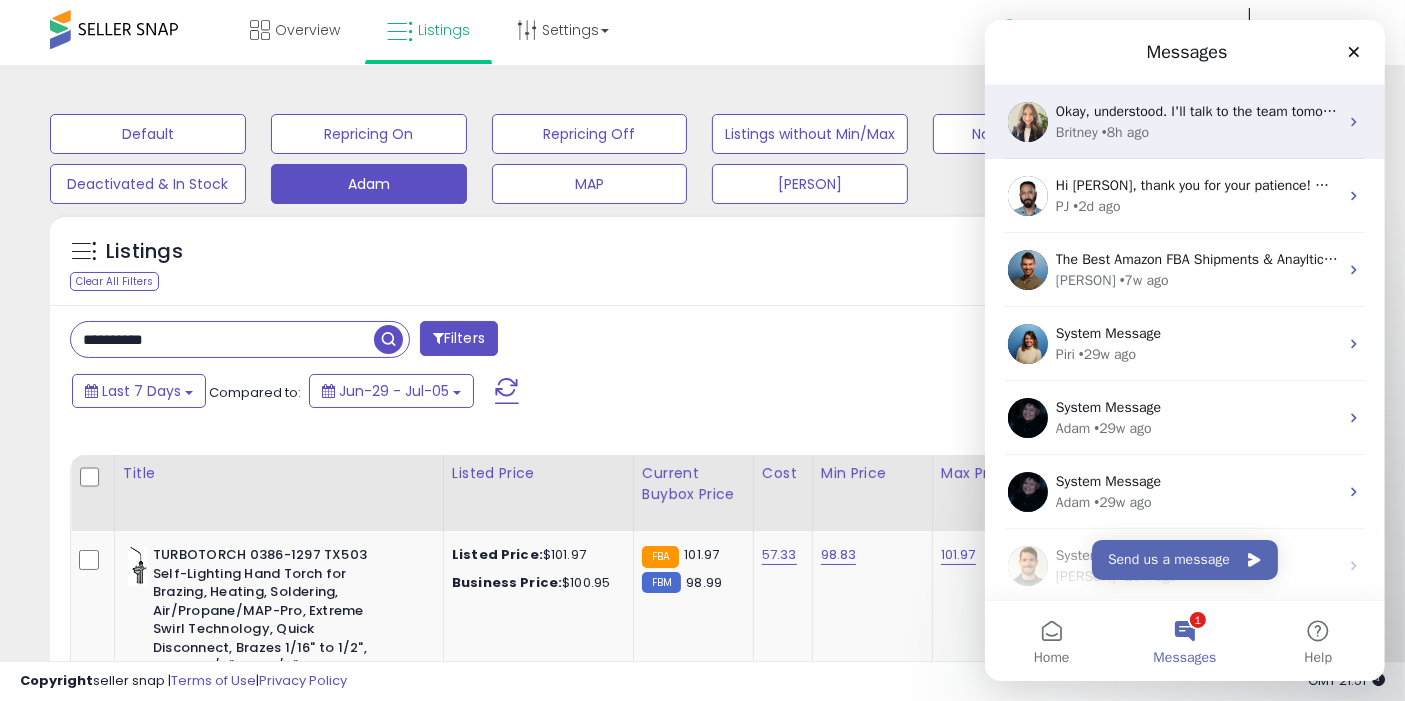 click on "[PERSON] • 8h ago" at bounding box center [1196, 132] 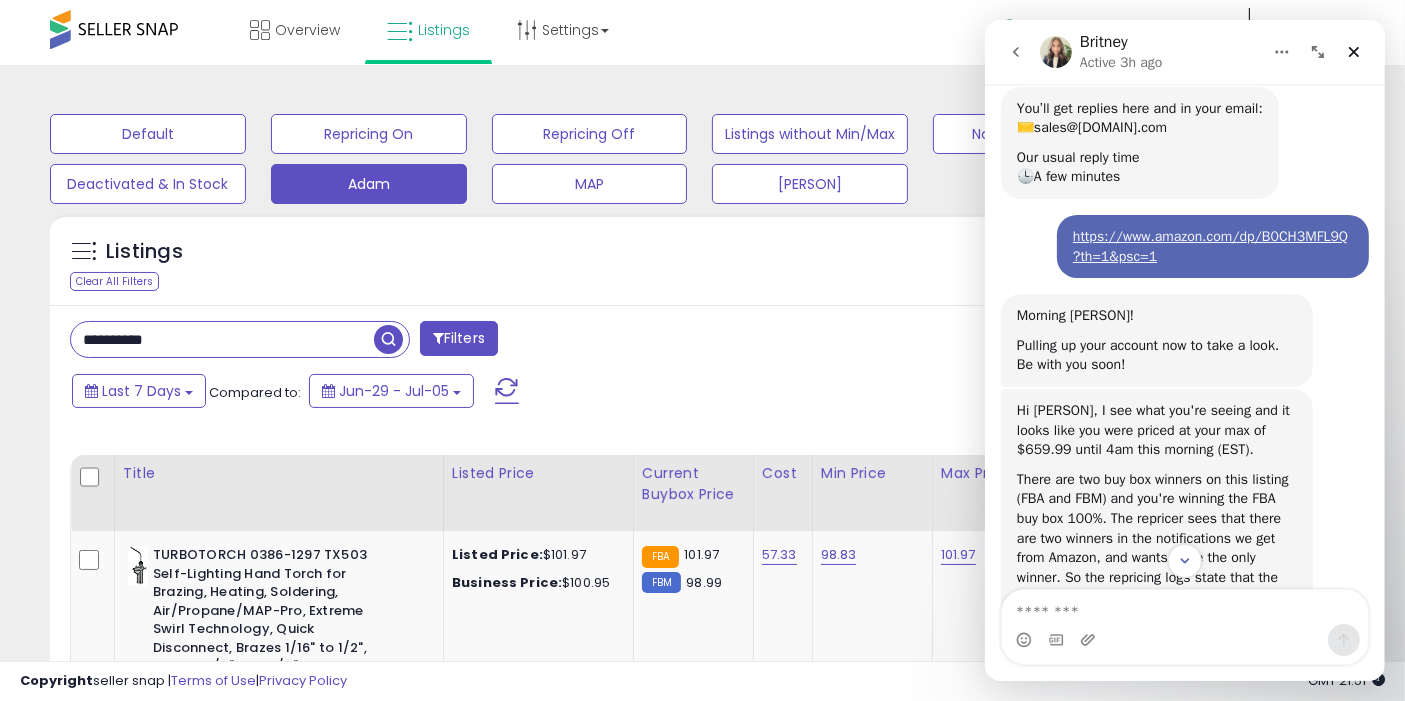 scroll, scrollTop: 162, scrollLeft: 0, axis: vertical 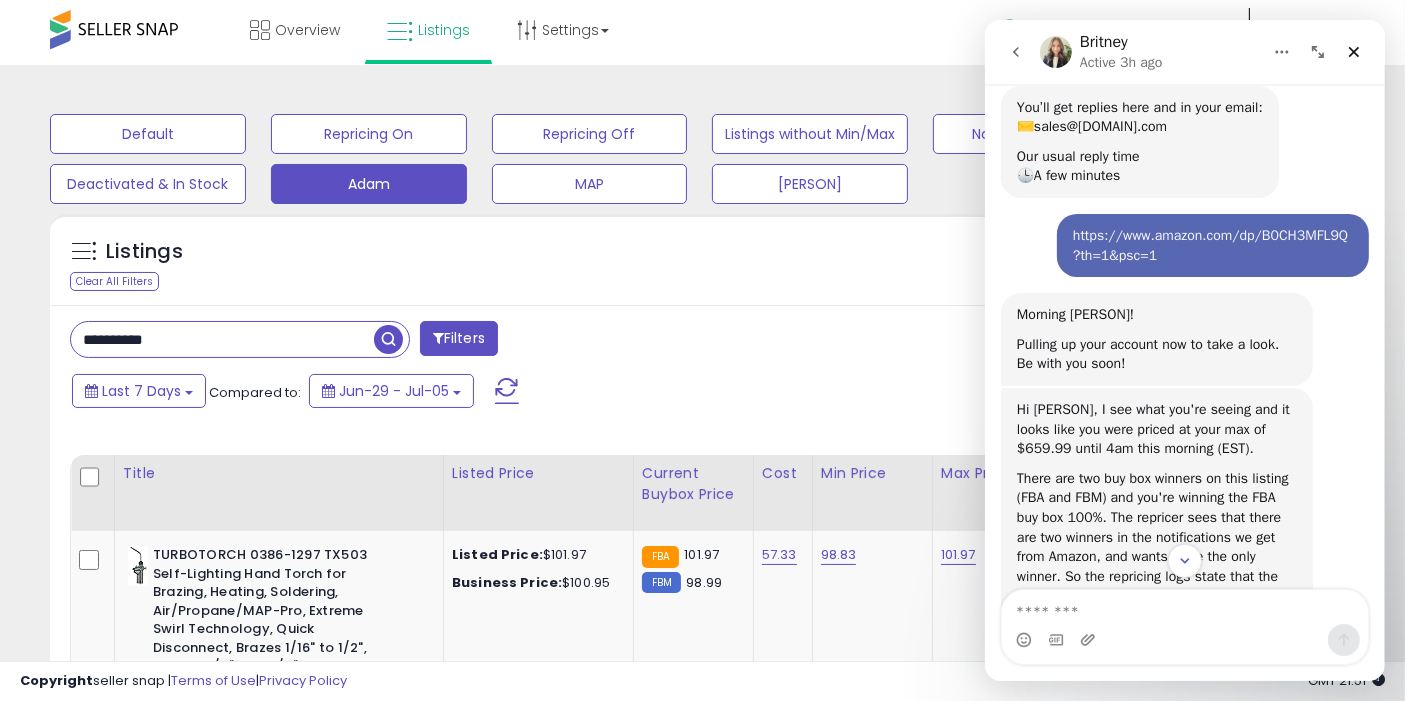 click on "https://www.amazon.com/dp/B0CH3MFL9Q?th=1&psc=1" at bounding box center [1209, 245] 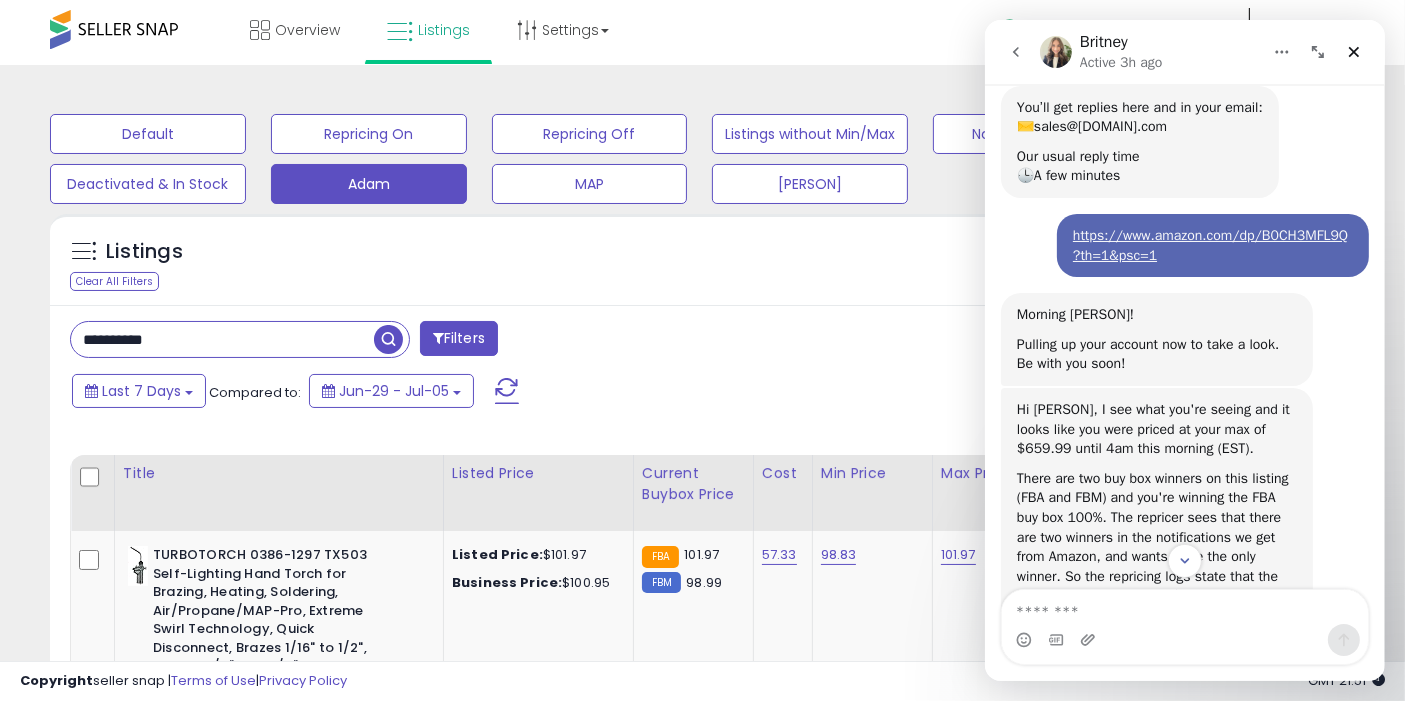 click on "**********" at bounding box center (702, 565) 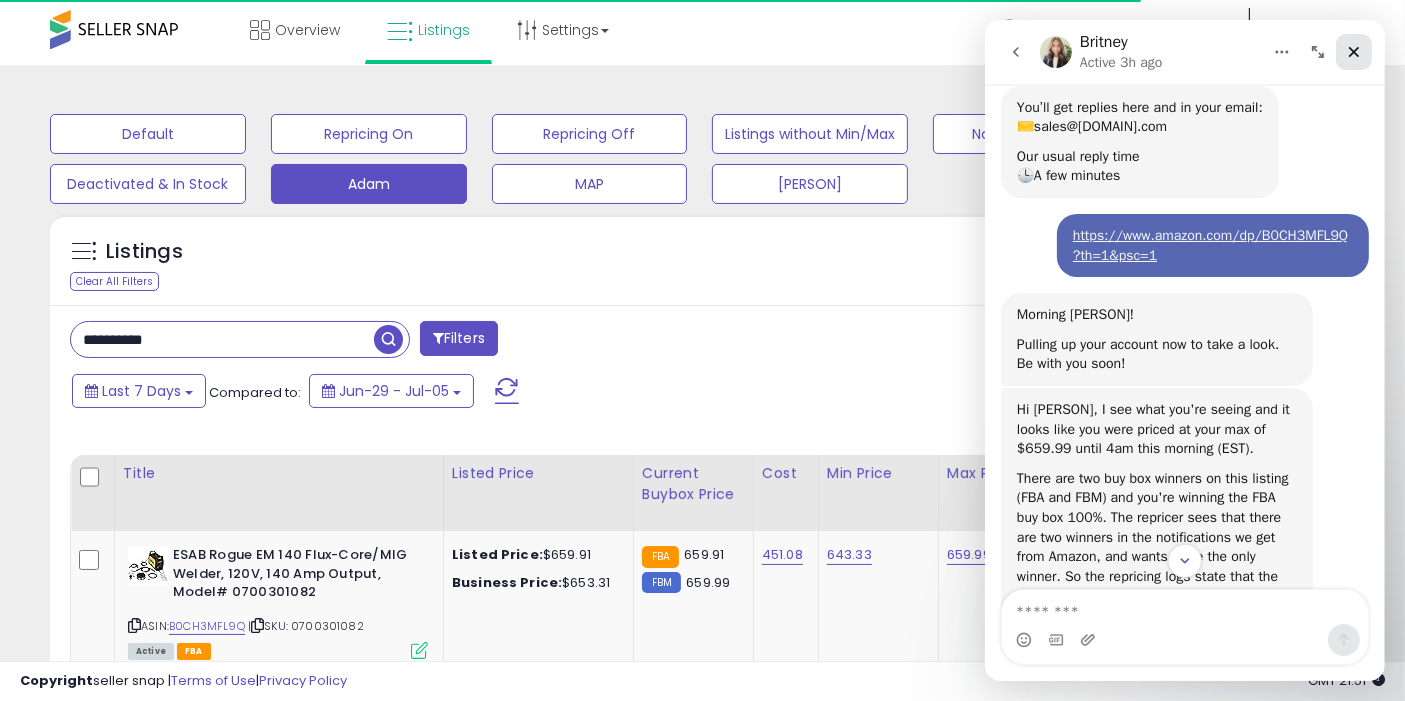 click at bounding box center (1353, 52) 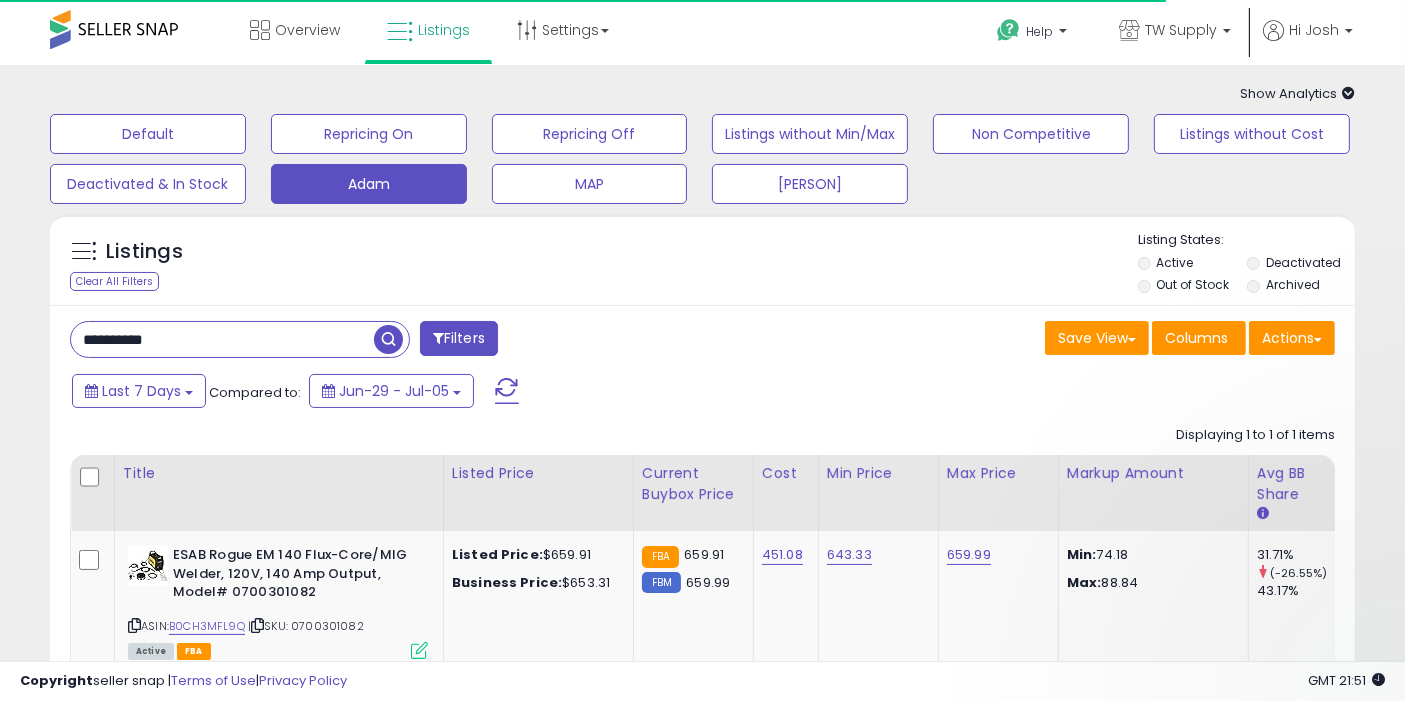 scroll, scrollTop: 0, scrollLeft: 0, axis: both 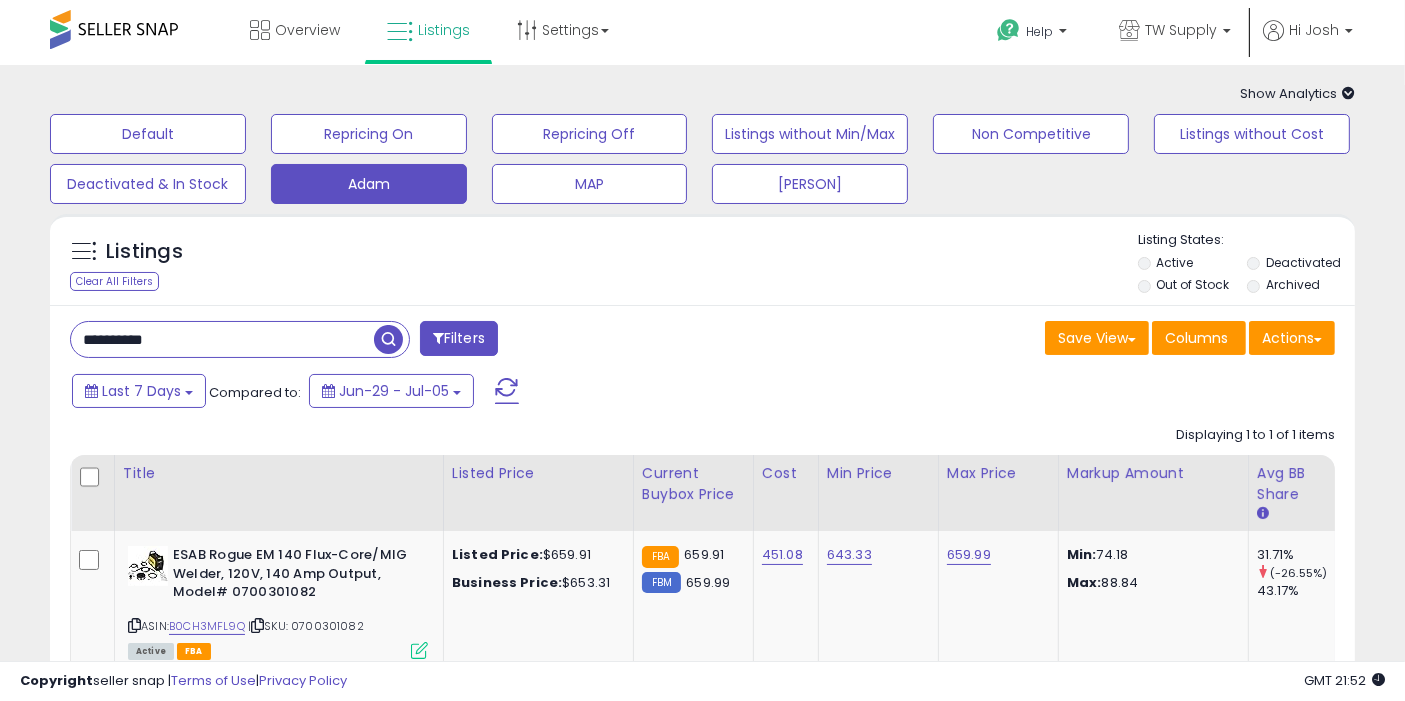 click on "**********" at bounding box center (240, 339) 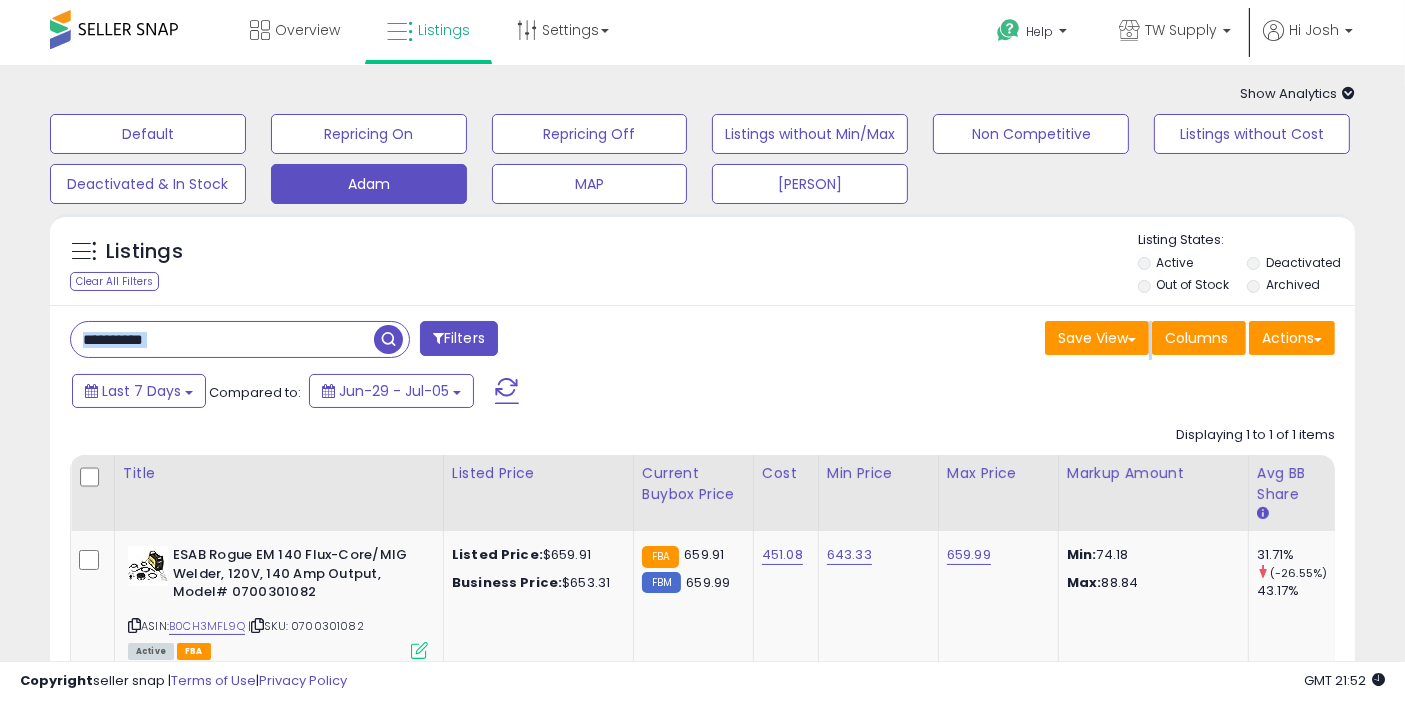 click on "**********" at bounding box center (240, 339) 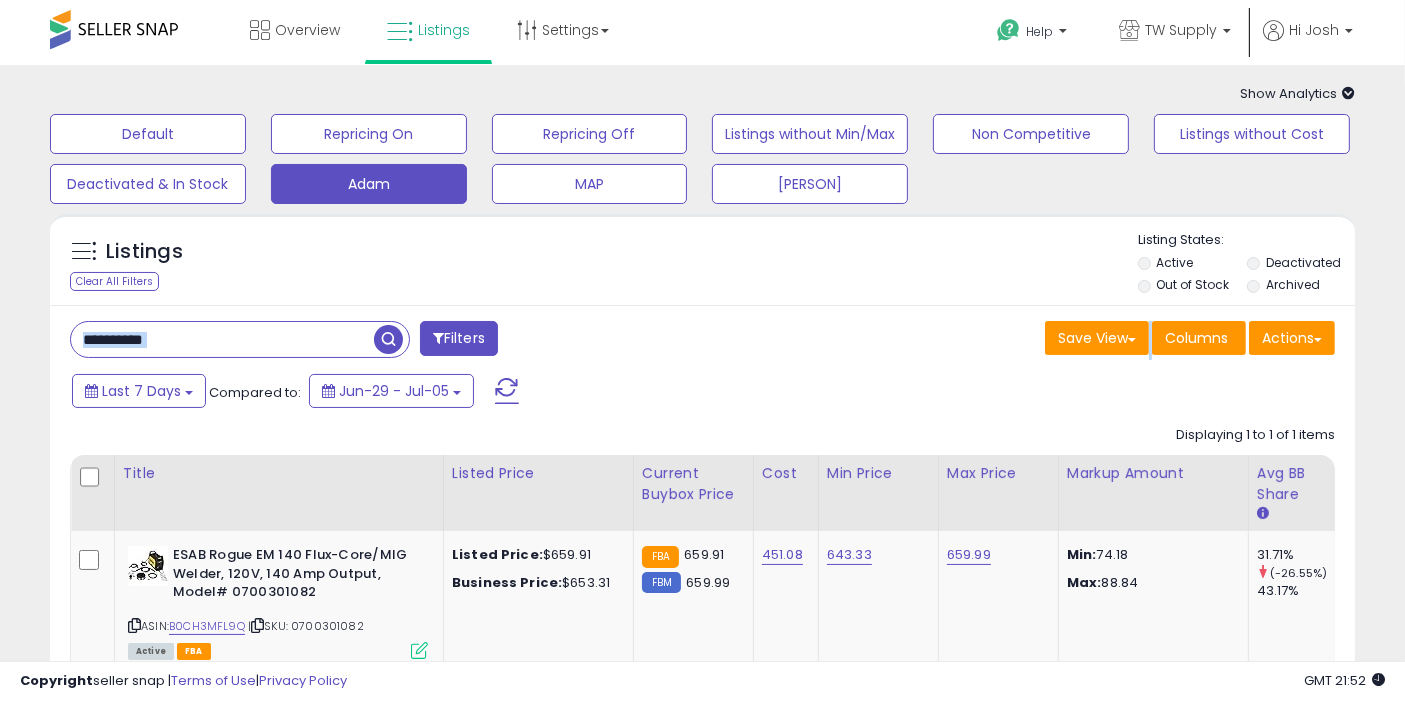 click on "**********" at bounding box center (222, 339) 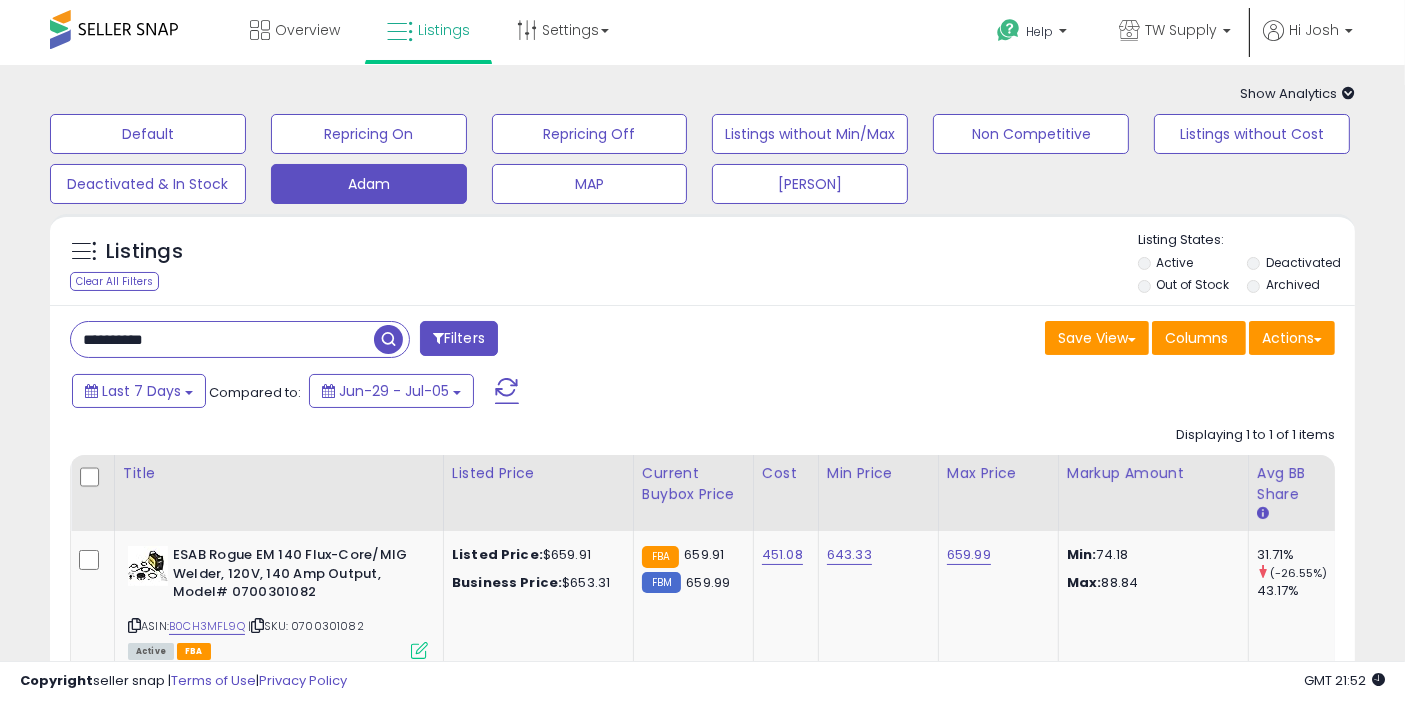 click on "**********" at bounding box center (222, 339) 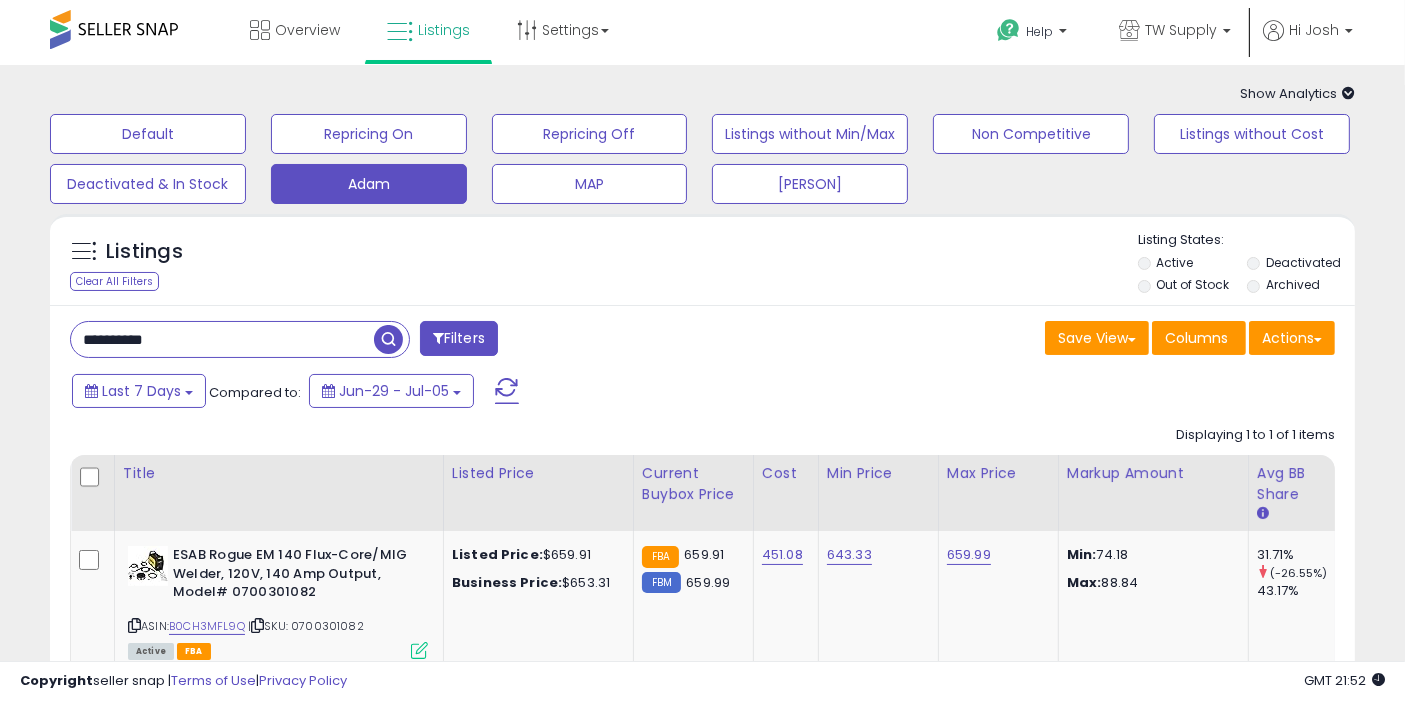 paste 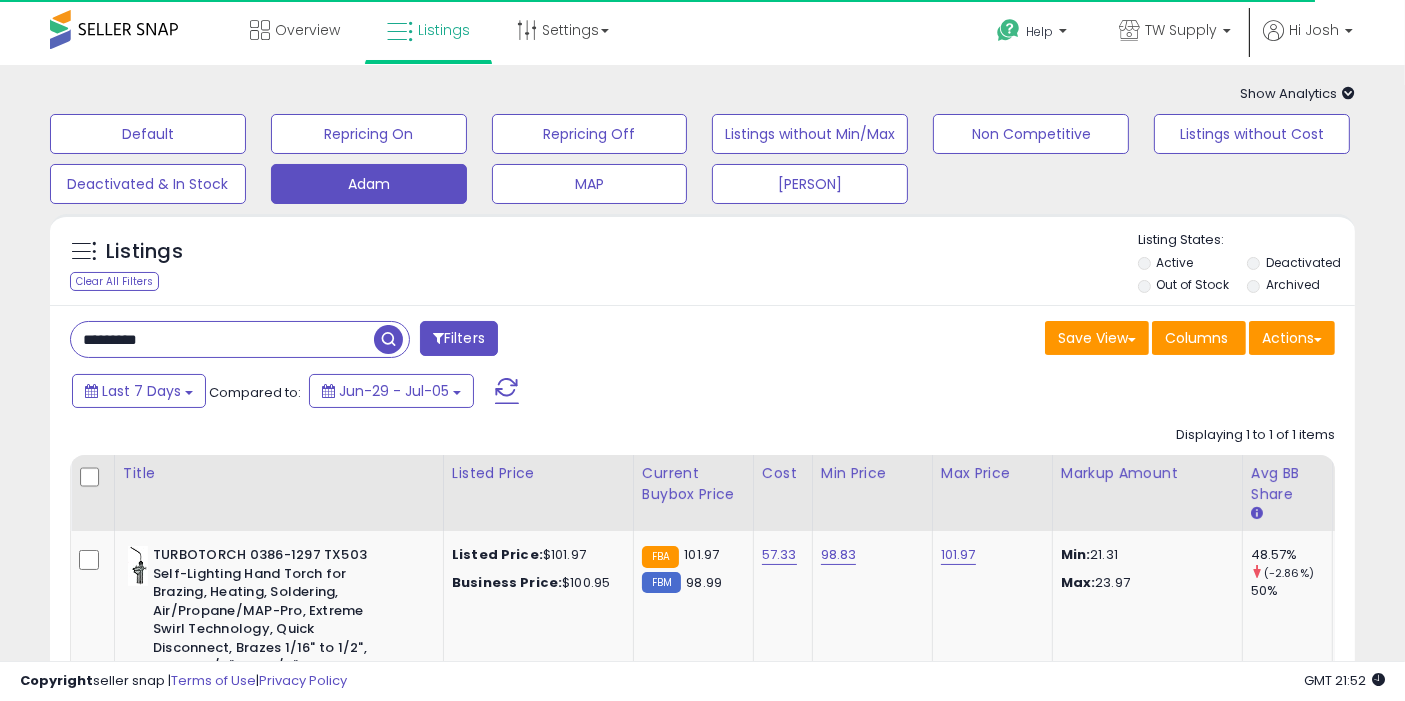 scroll, scrollTop: 216, scrollLeft: 0, axis: vertical 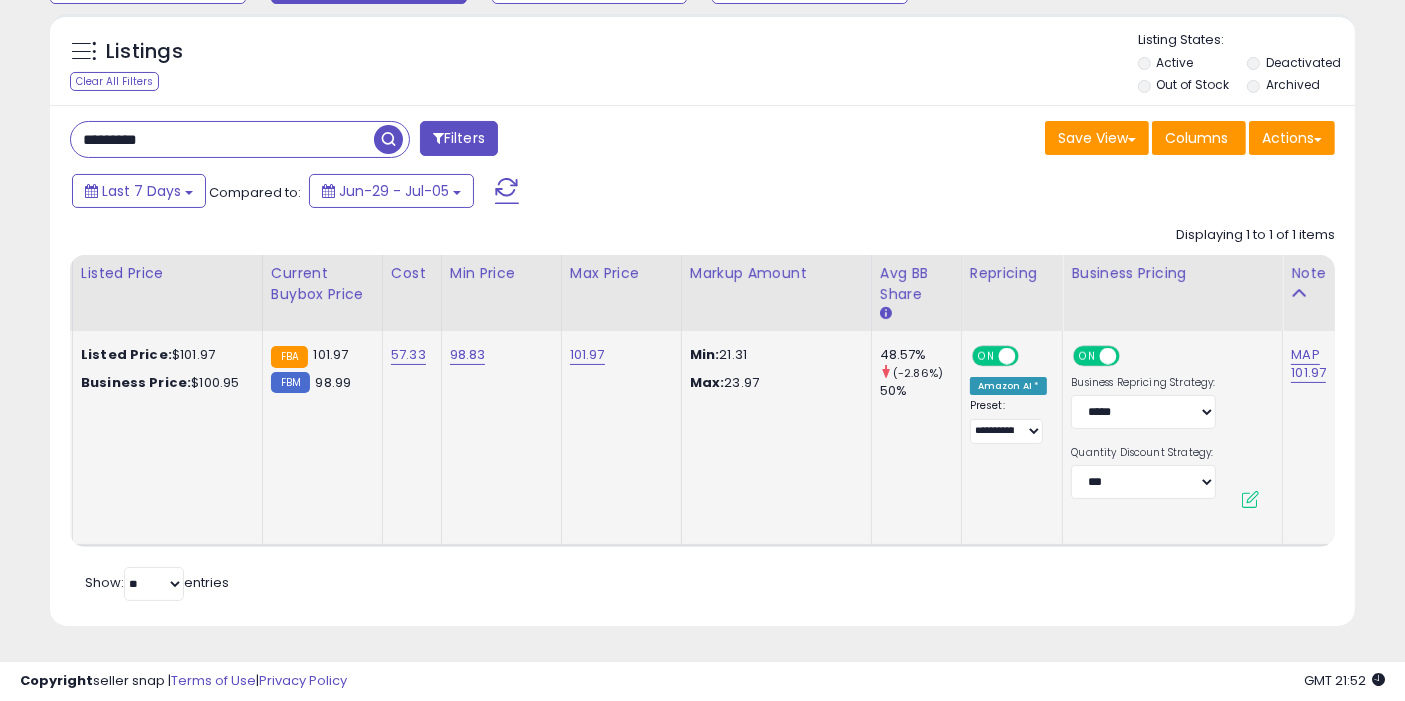 click on "ON" at bounding box center (986, 356) 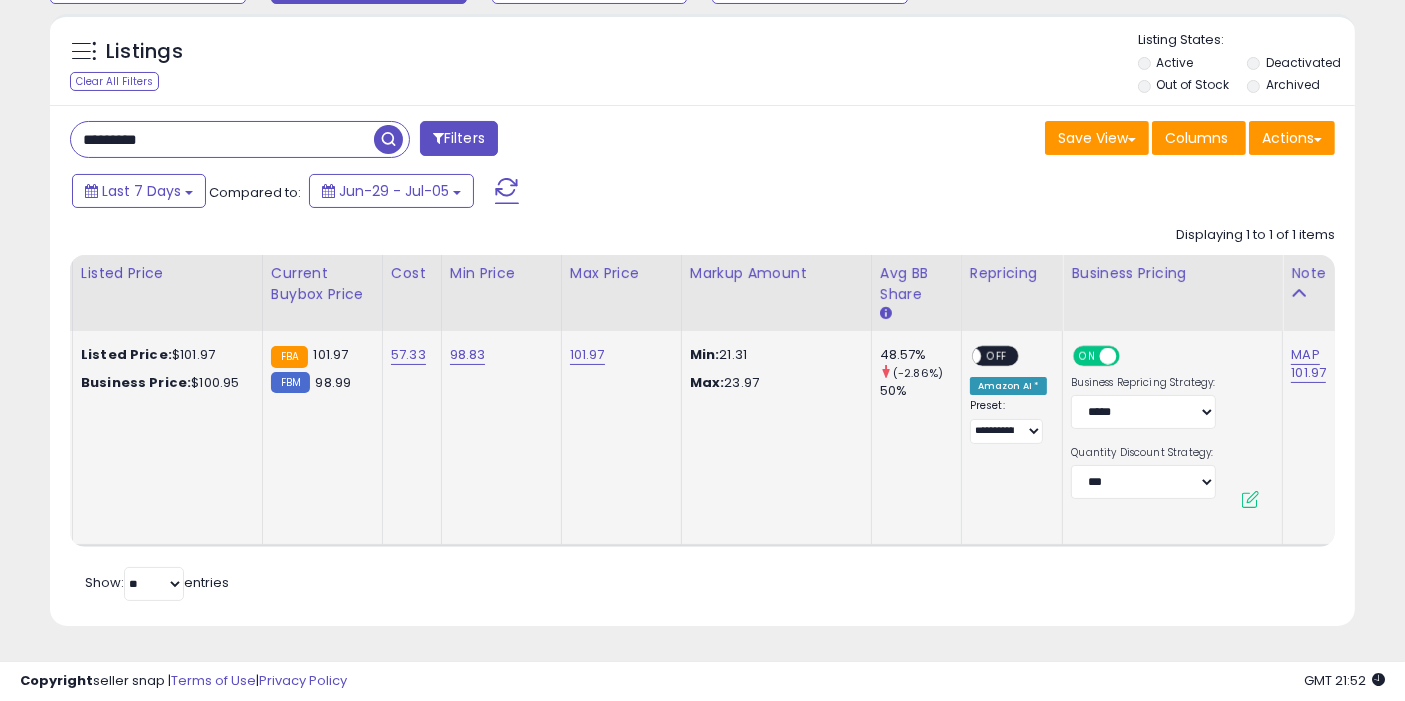 scroll, scrollTop: 0, scrollLeft: 0, axis: both 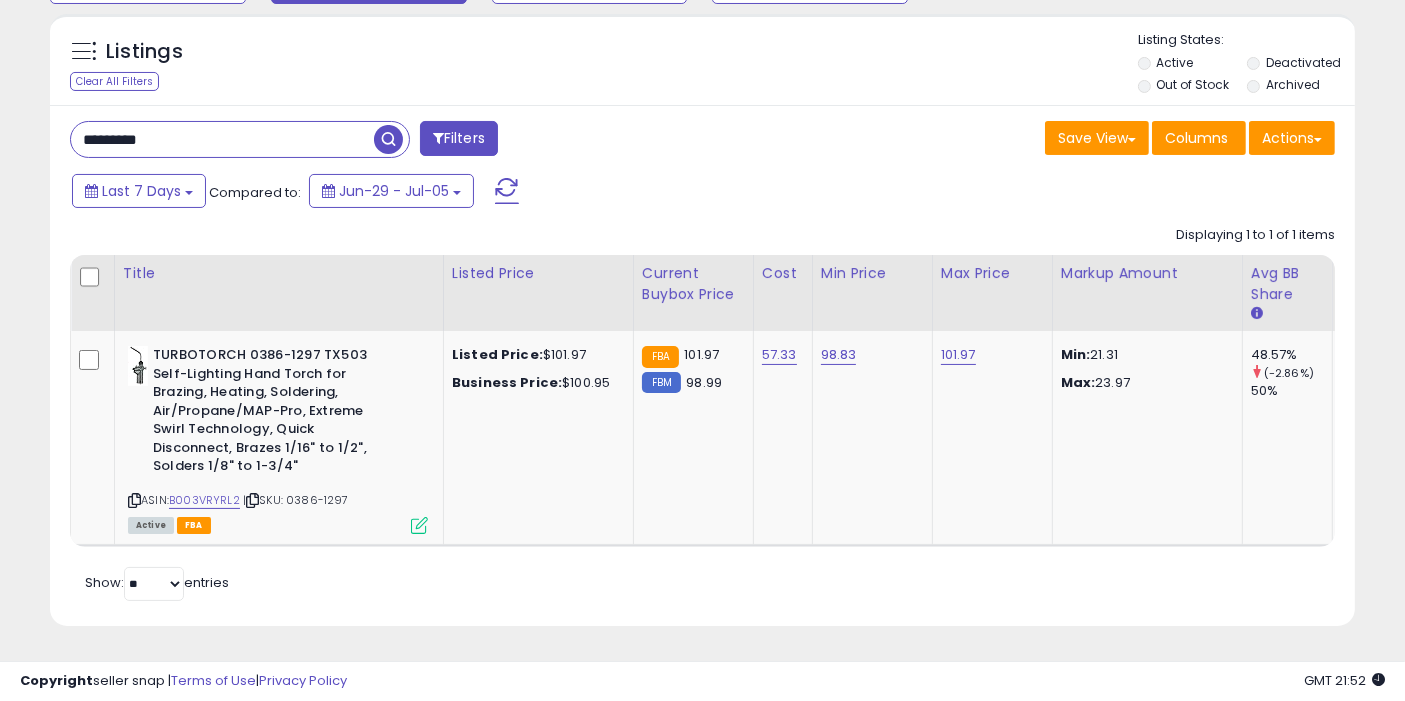 click on "*********" at bounding box center [222, 139] 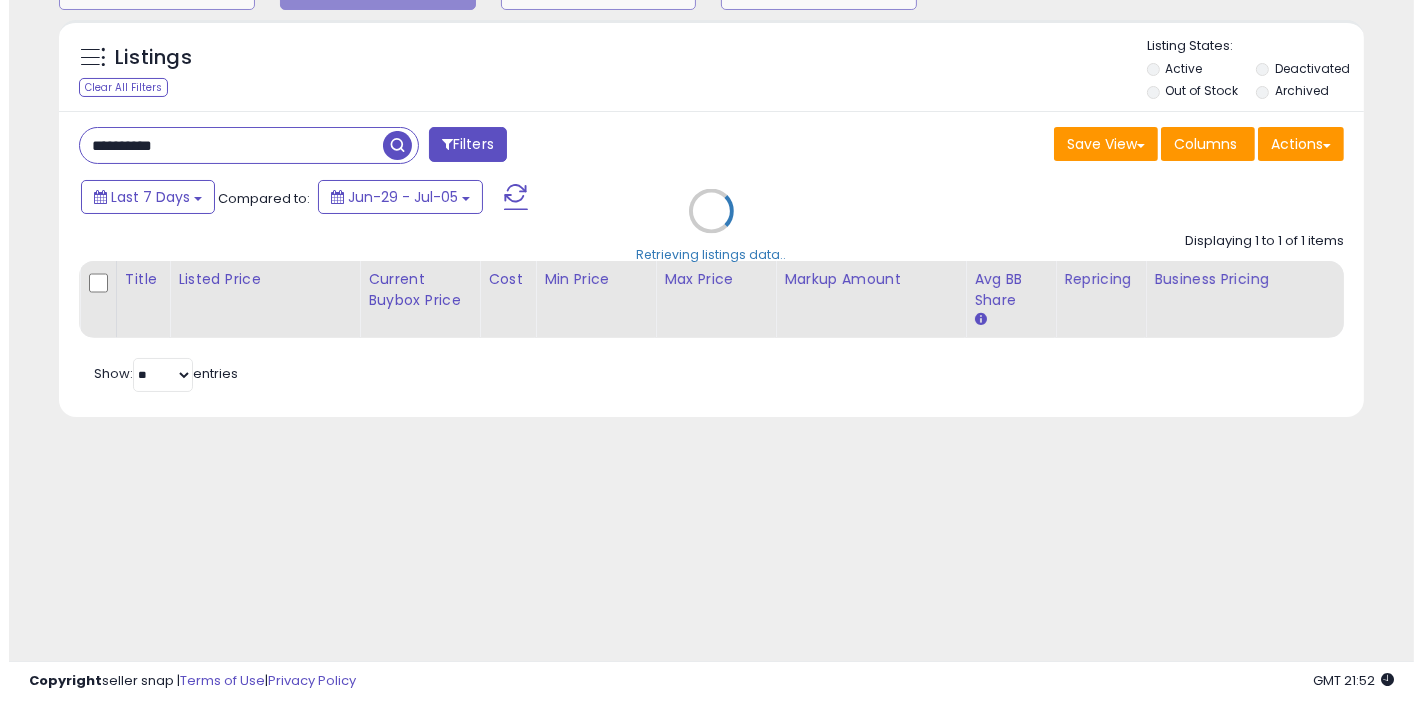 scroll, scrollTop: 193, scrollLeft: 0, axis: vertical 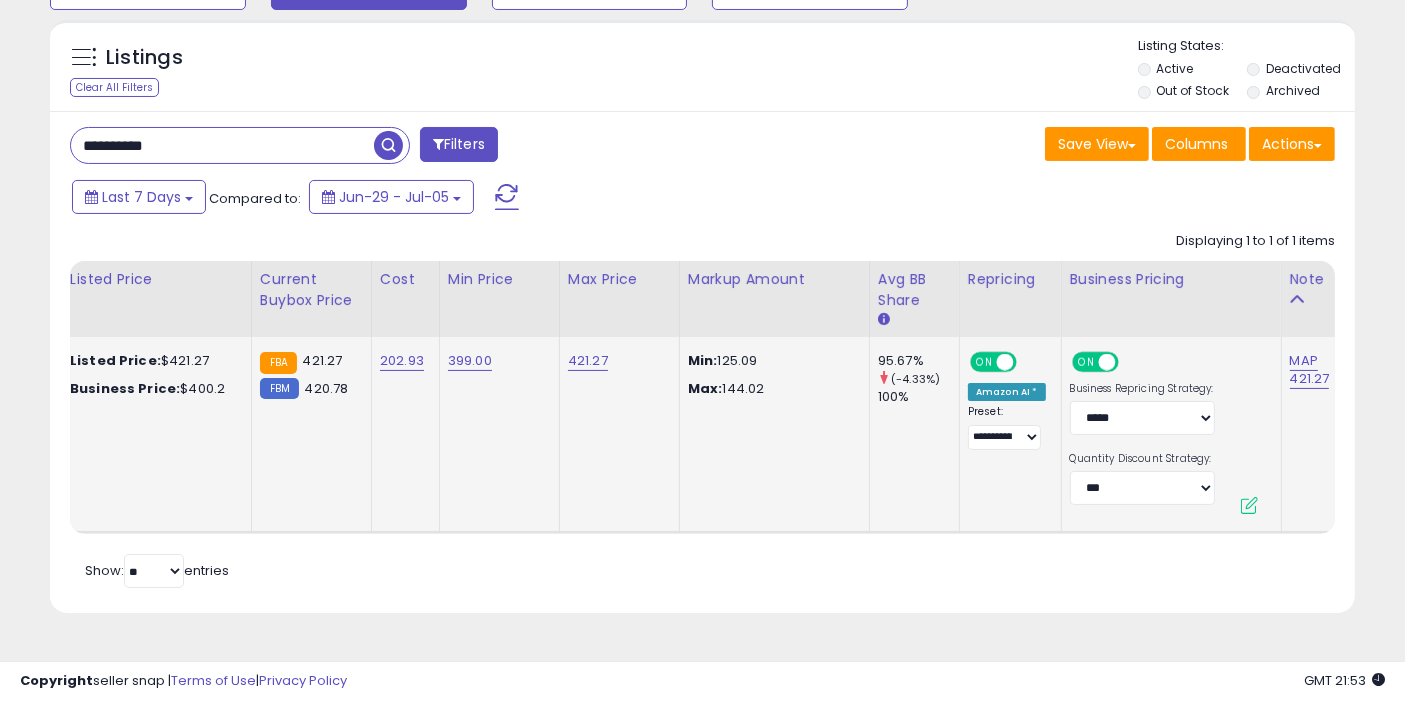 click on "ON" at bounding box center [984, 362] 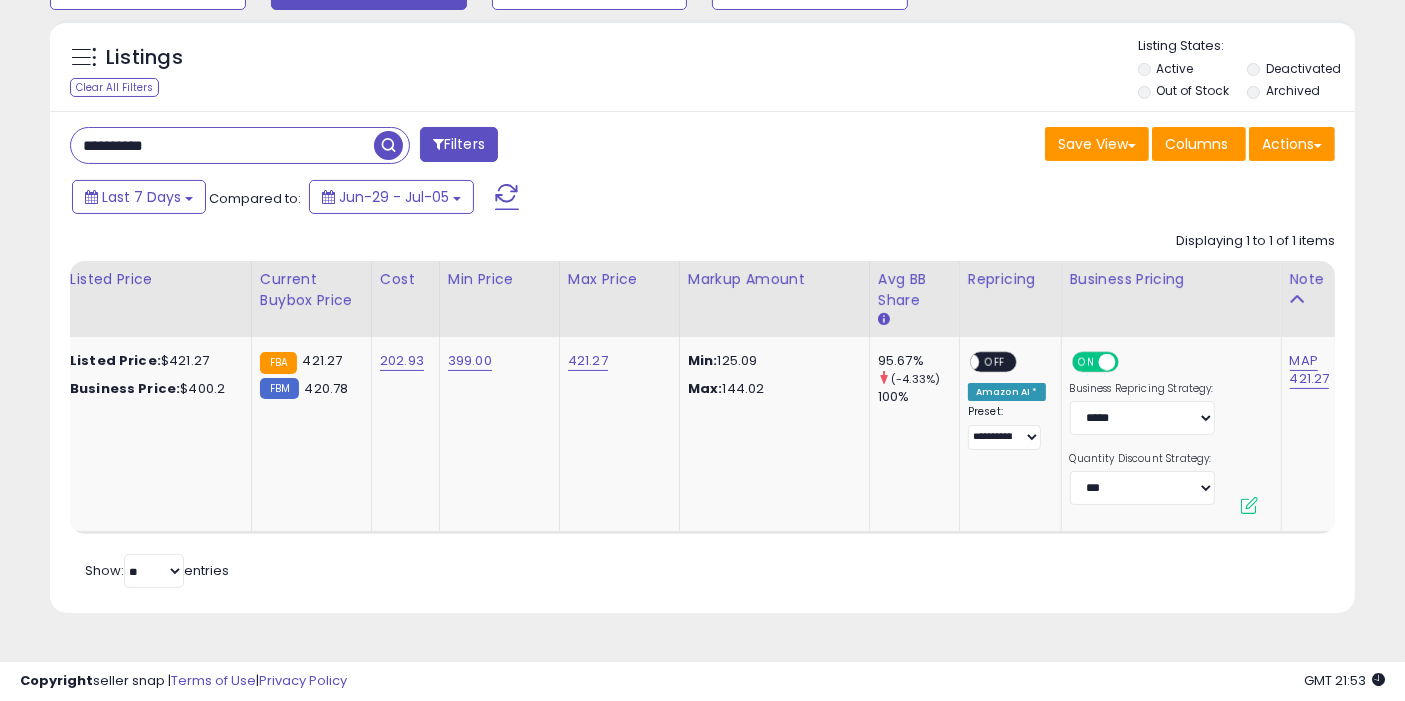 click on "**********" at bounding box center (222, 145) 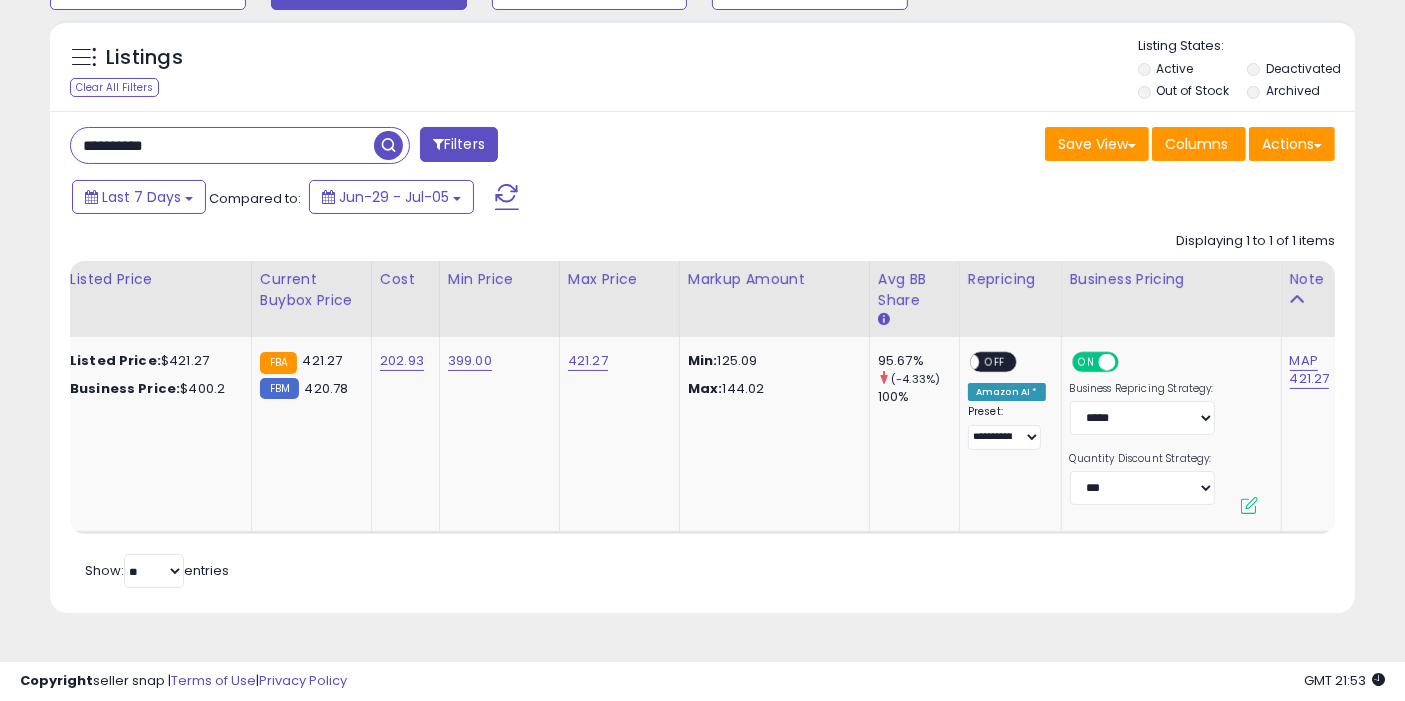 paste 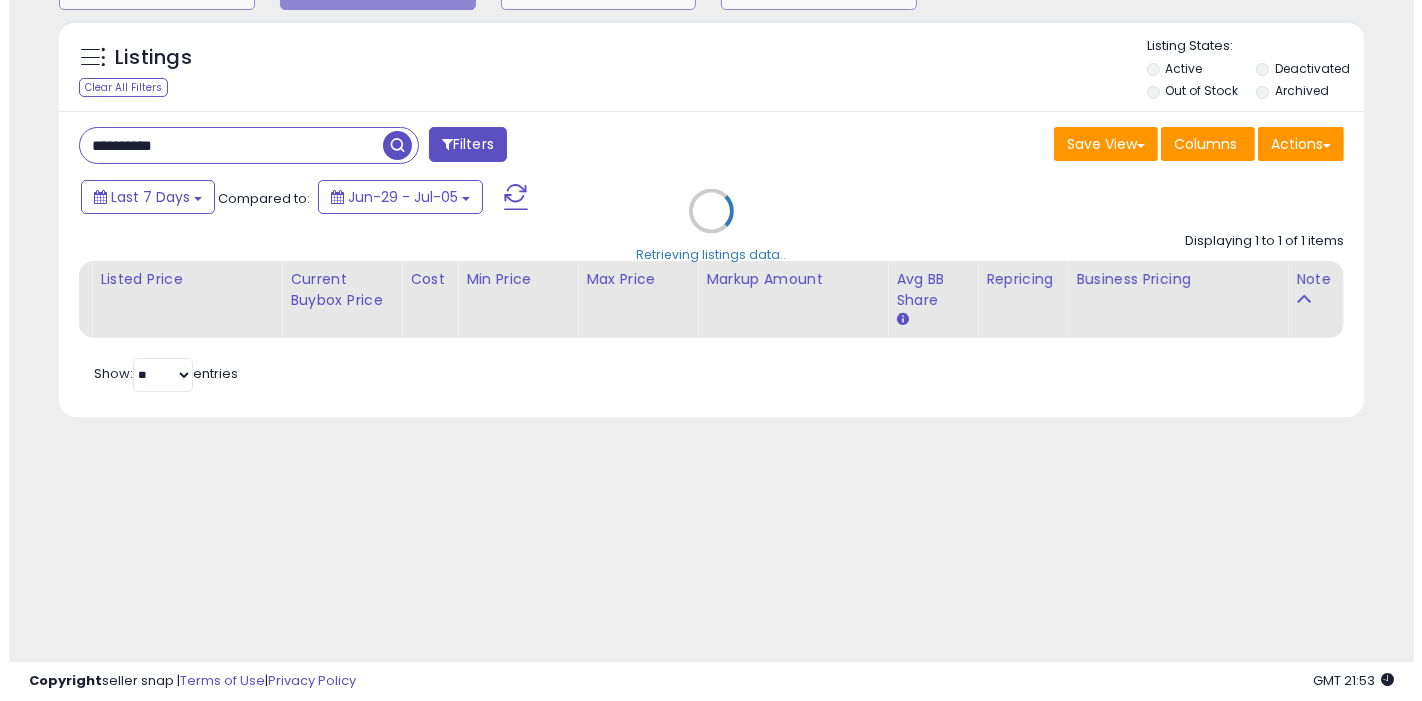 scroll, scrollTop: 193, scrollLeft: 0, axis: vertical 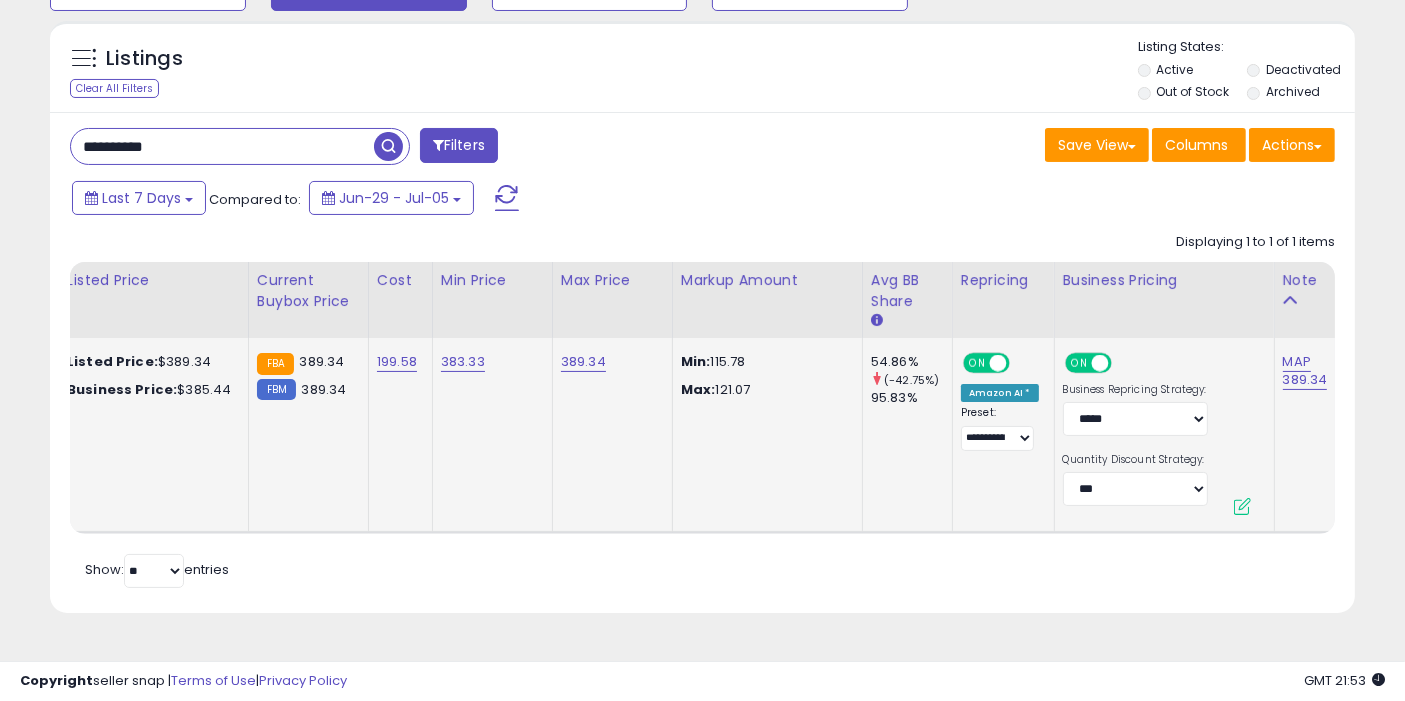 click on "ON" at bounding box center (977, 363) 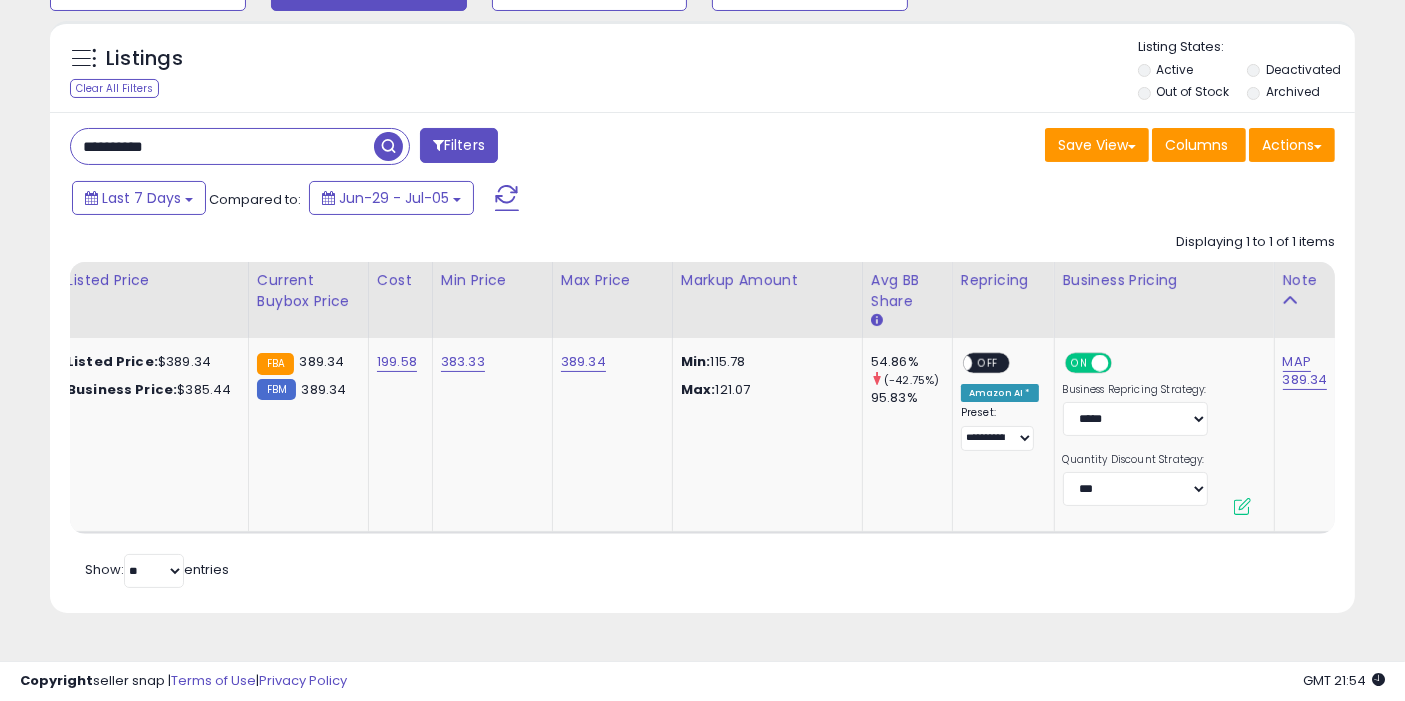 click on "**********" at bounding box center (222, 146) 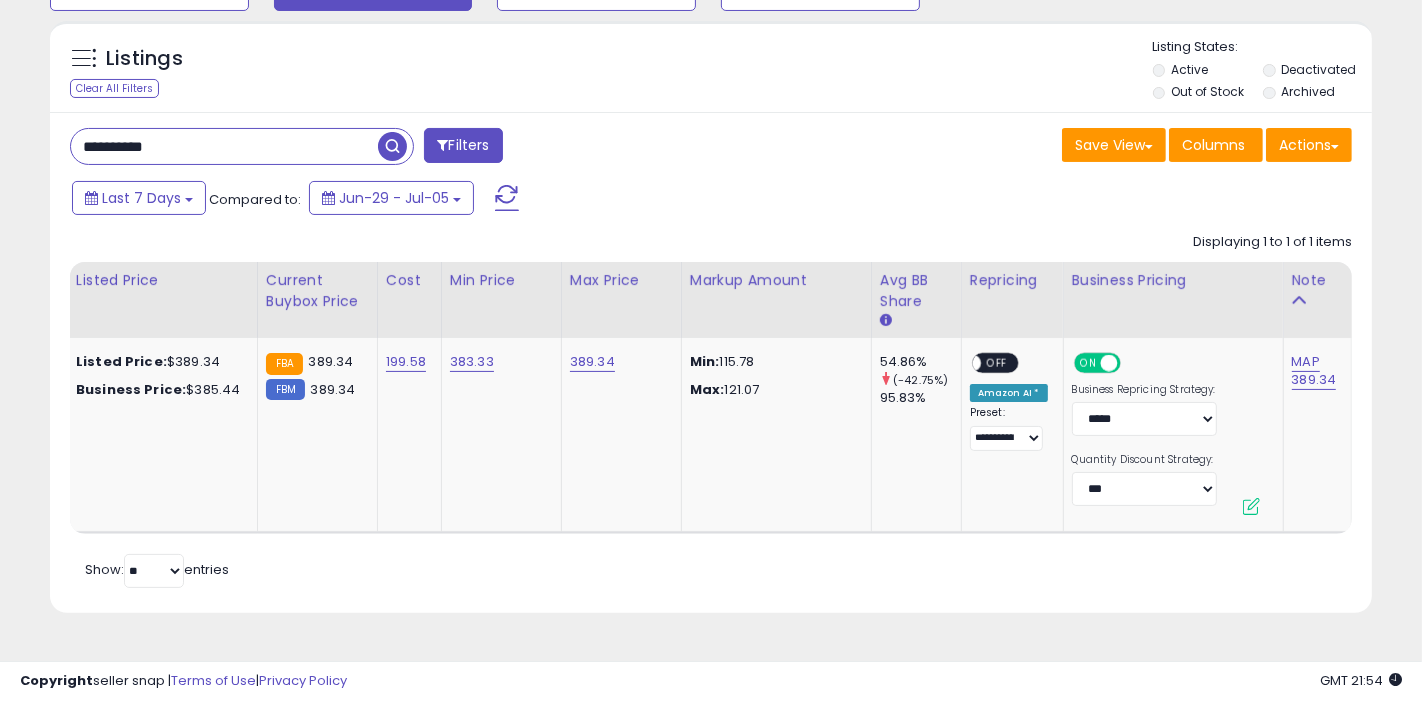 scroll, scrollTop: 0, scrollLeft: 54, axis: horizontal 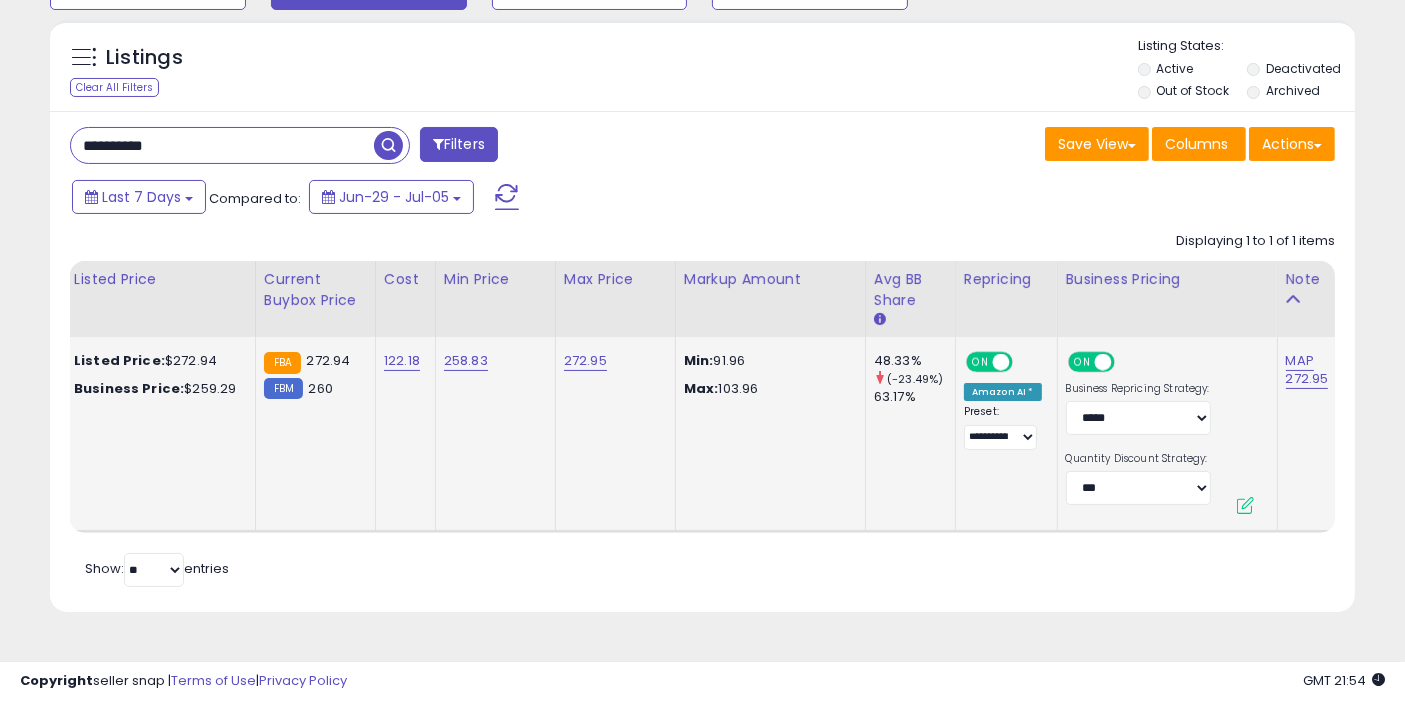 click on "ON" at bounding box center (980, 362) 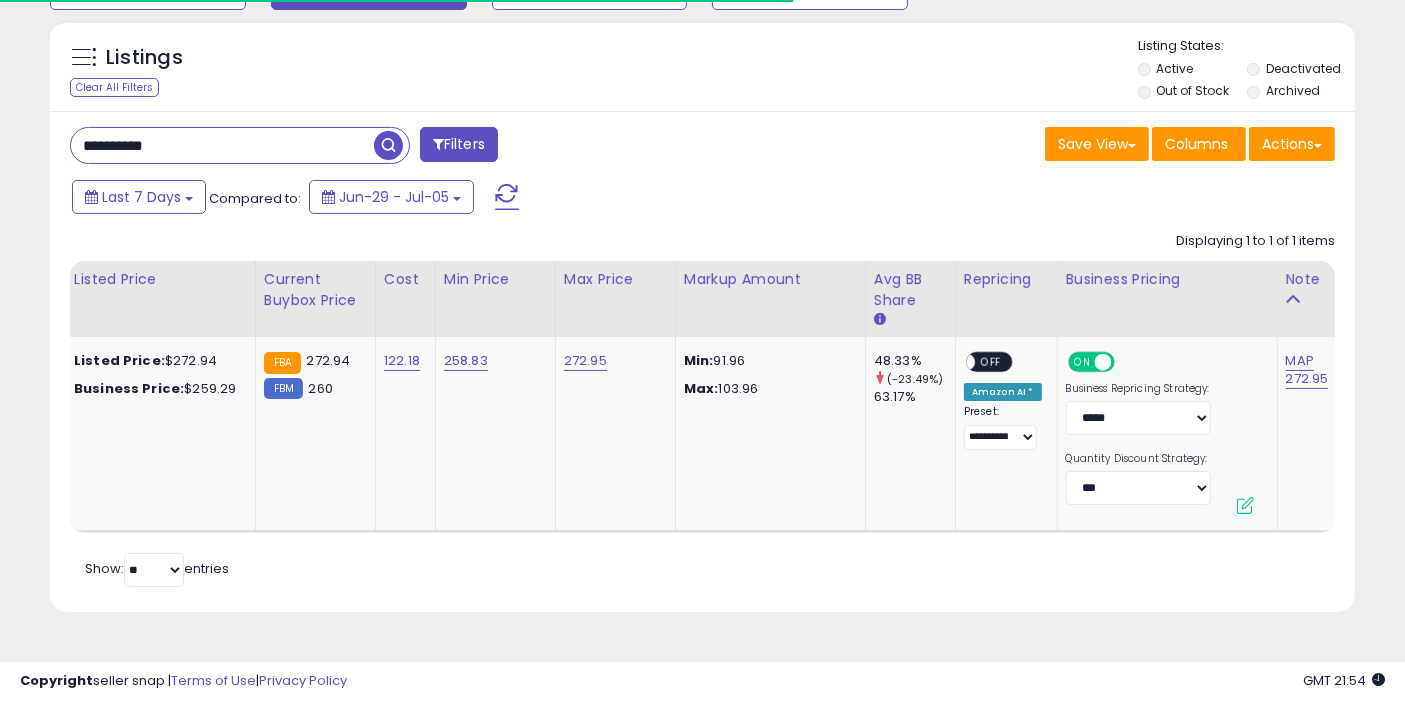 click on "**********" at bounding box center (222, 145) 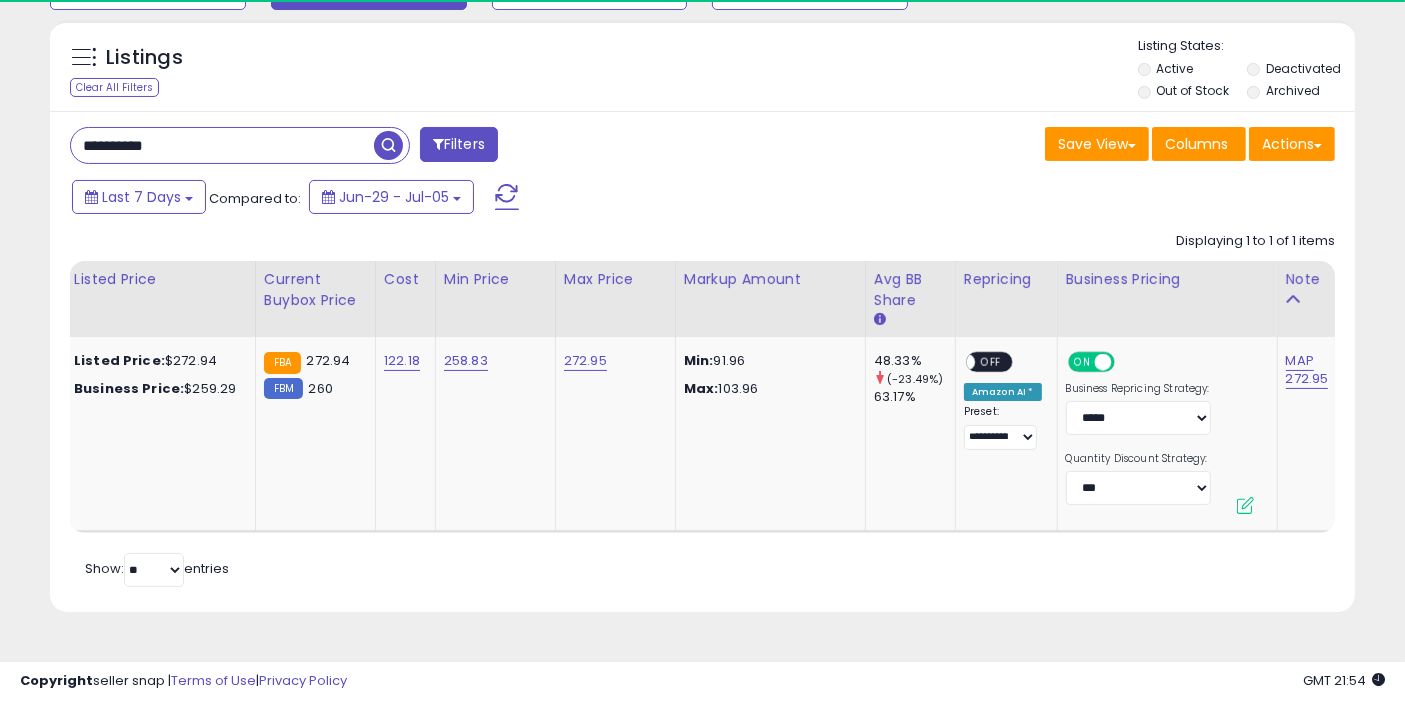 click on "**********" at bounding box center [222, 145] 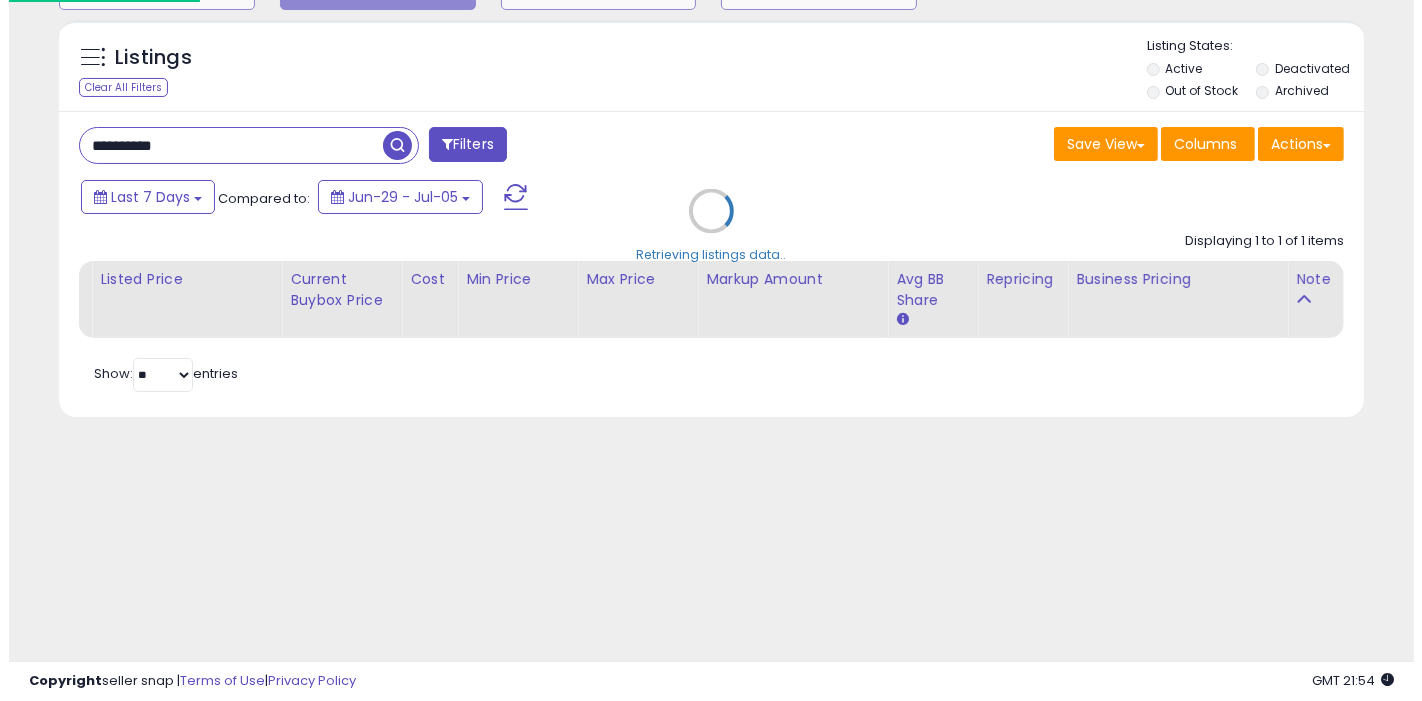 scroll, scrollTop: 193, scrollLeft: 0, axis: vertical 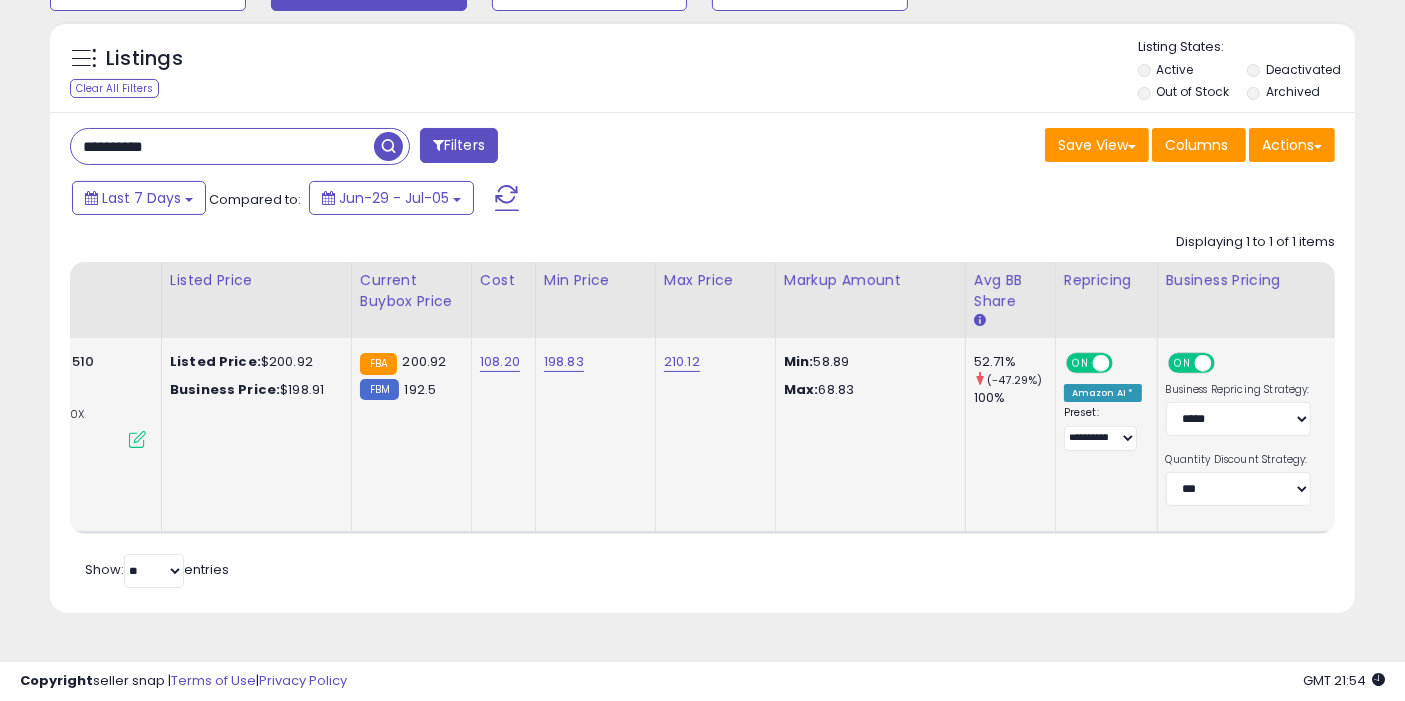 click at bounding box center [1101, 363] 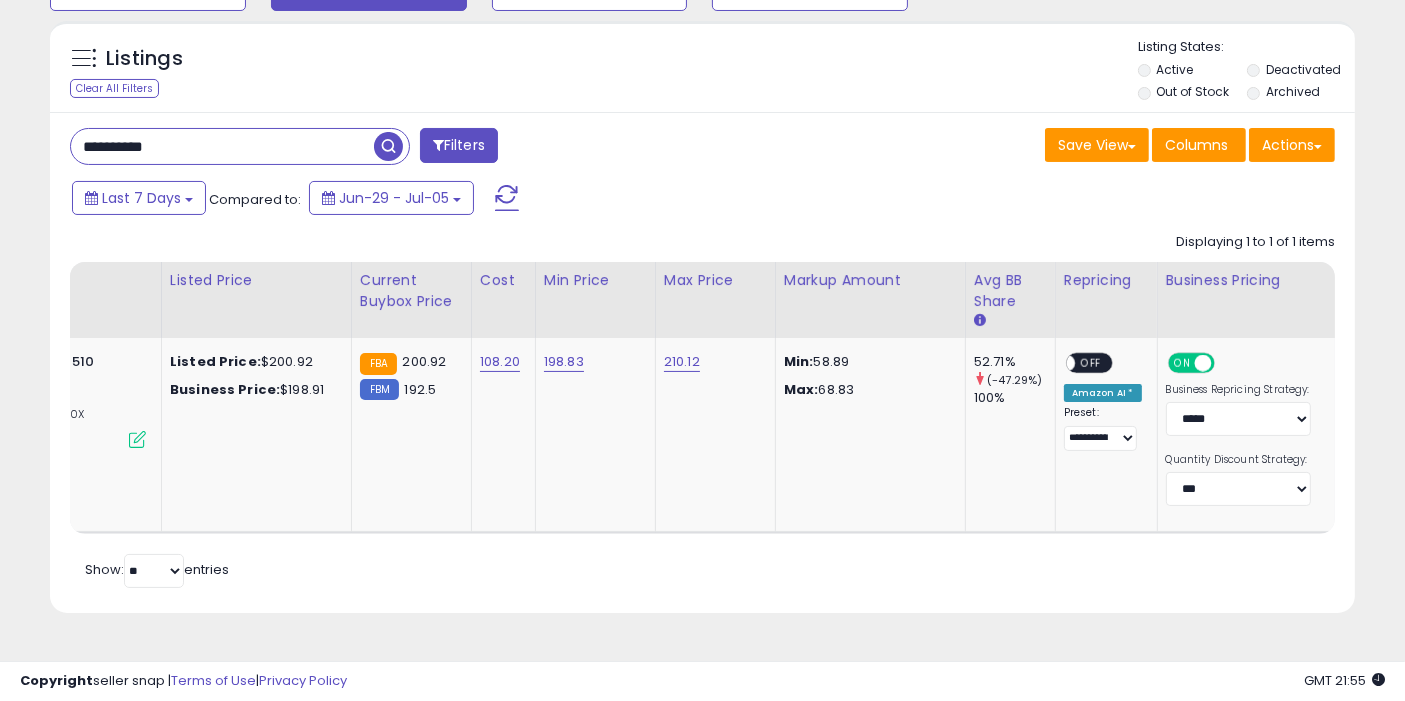 click on "**********" at bounding box center (222, 146) 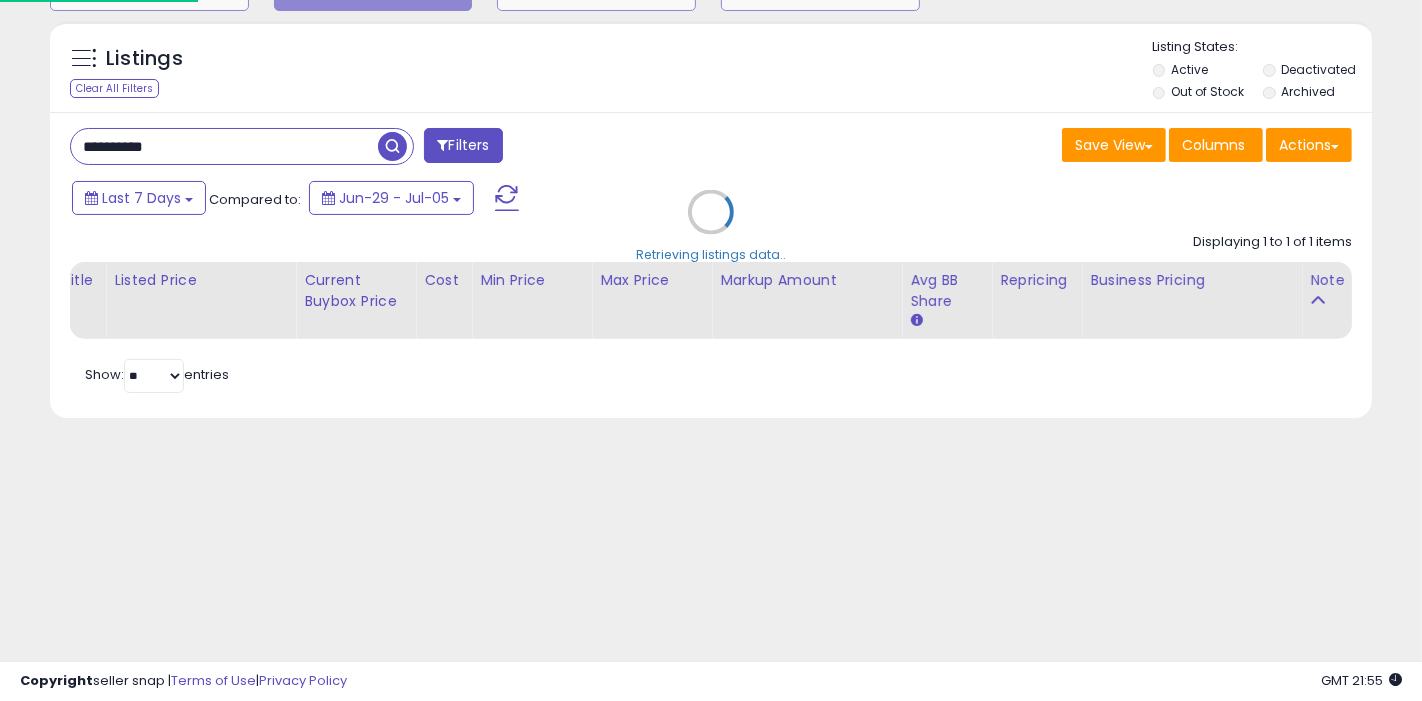 scroll, scrollTop: 0, scrollLeft: 54, axis: horizontal 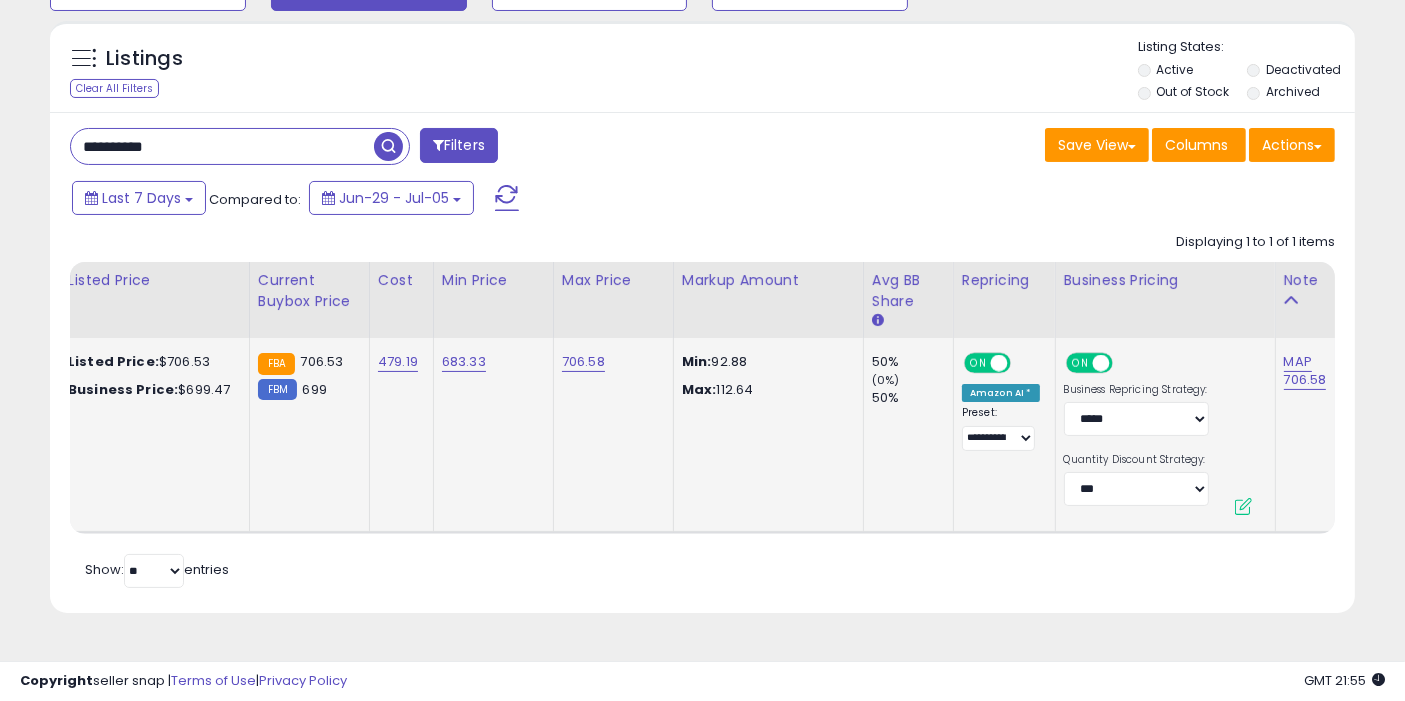 click on "ON   OFF" at bounding box center (989, 363) 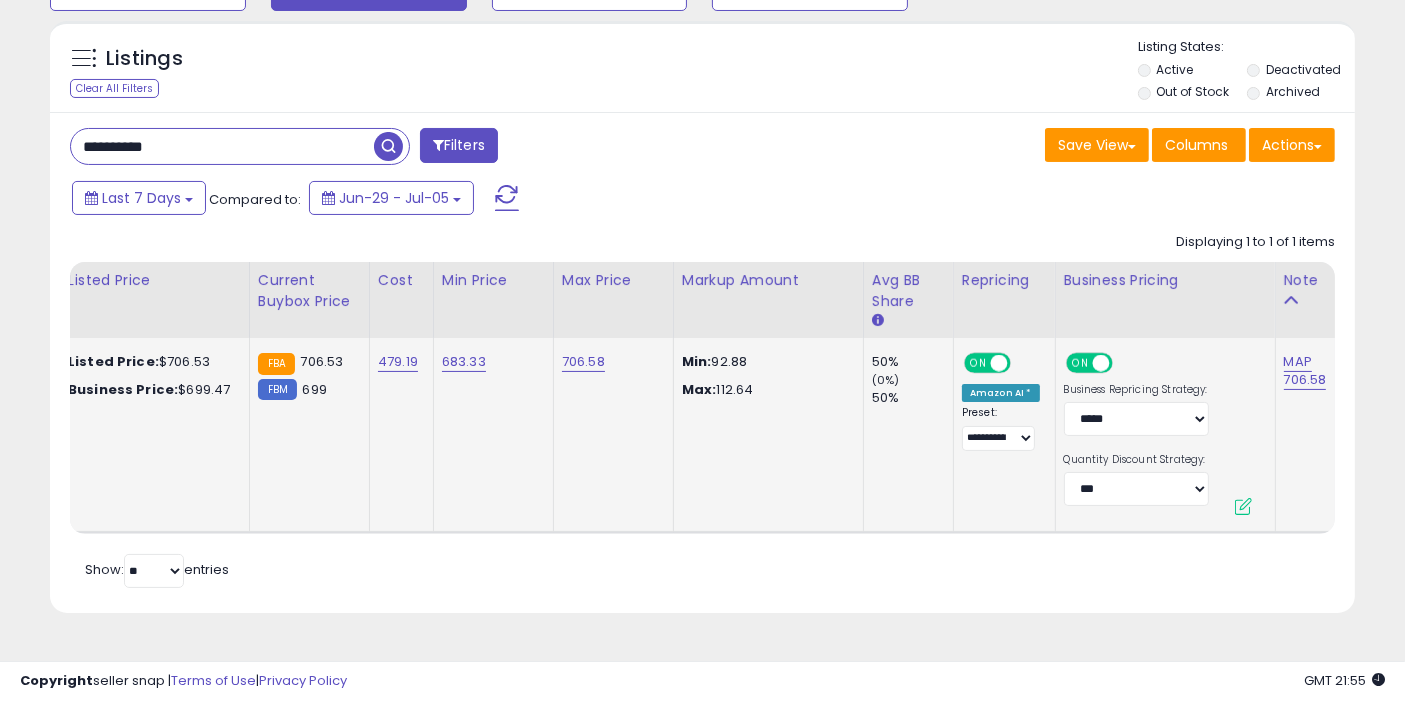 click on "ON   OFF" at bounding box center (987, 362) 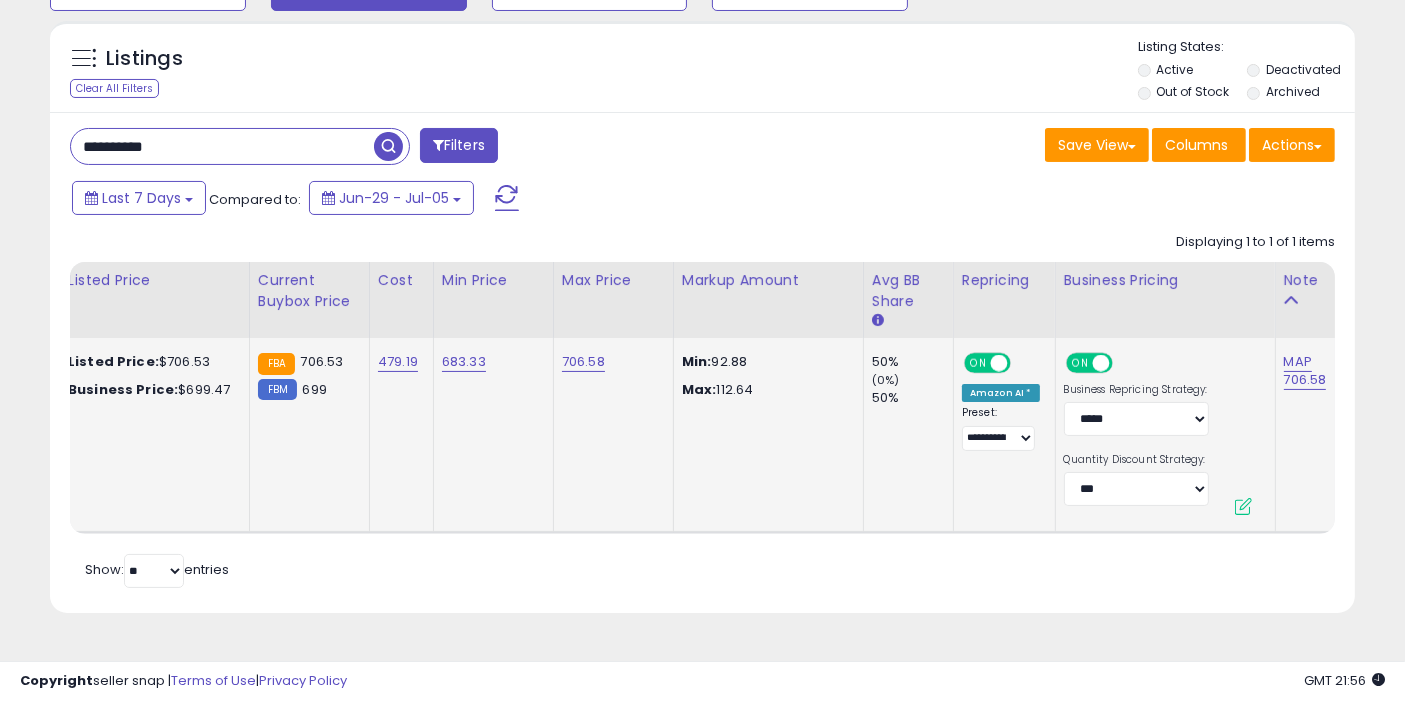 click on "ON   OFF" at bounding box center (987, 362) 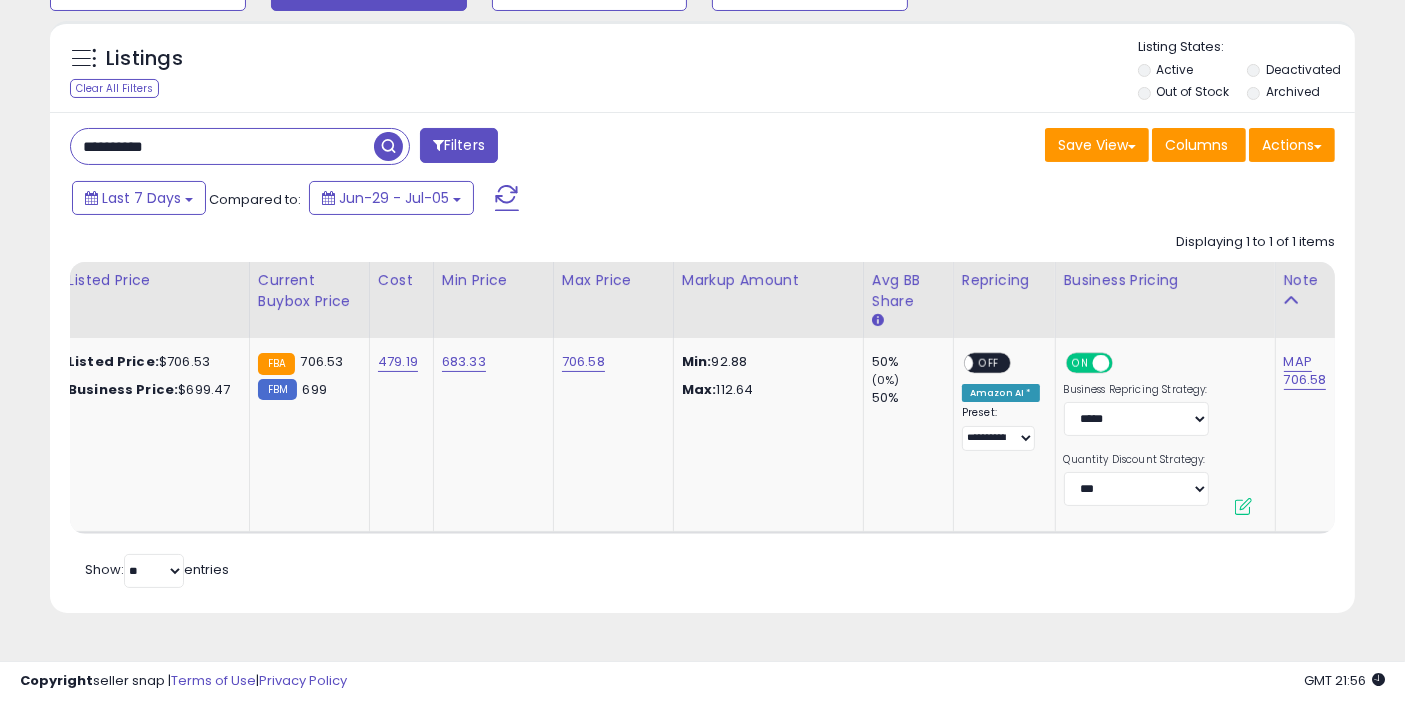 click on "**********" at bounding box center (222, 146) 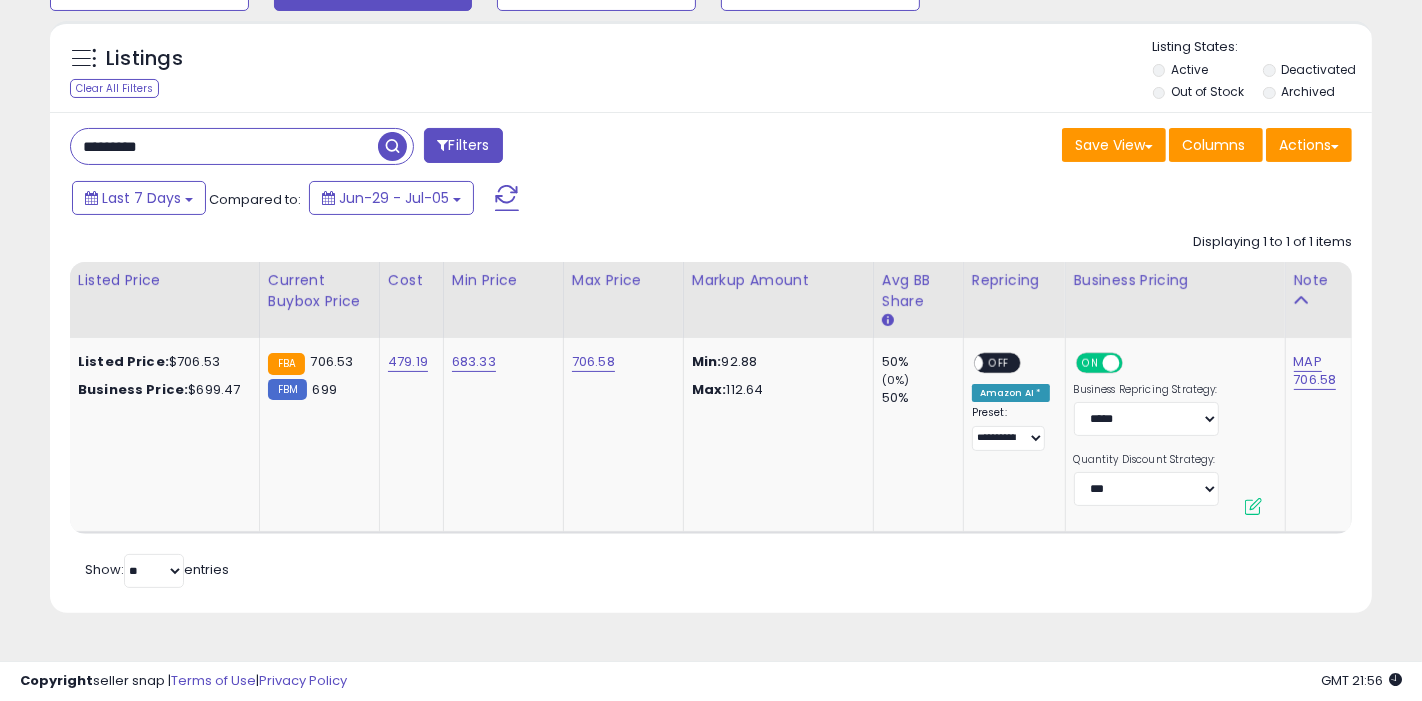 scroll, scrollTop: 0, scrollLeft: 54, axis: horizontal 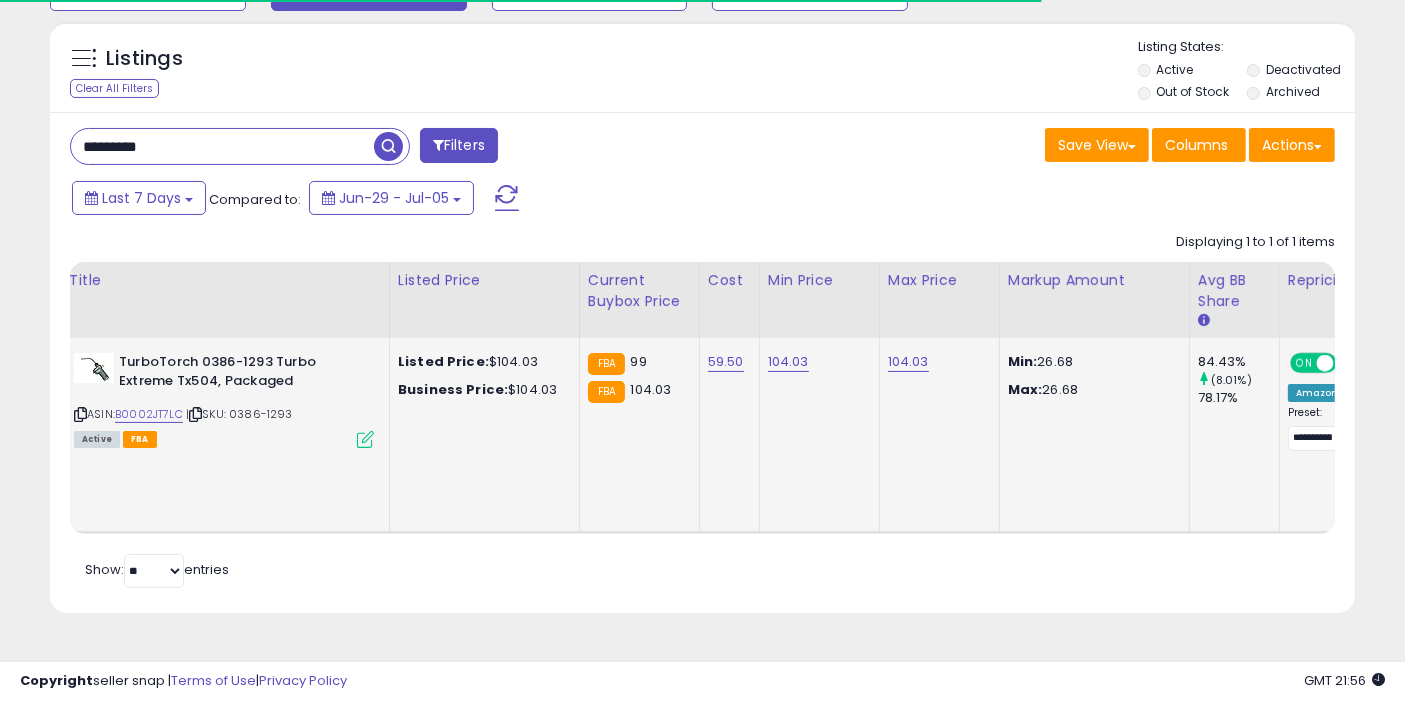 type on "*********" 